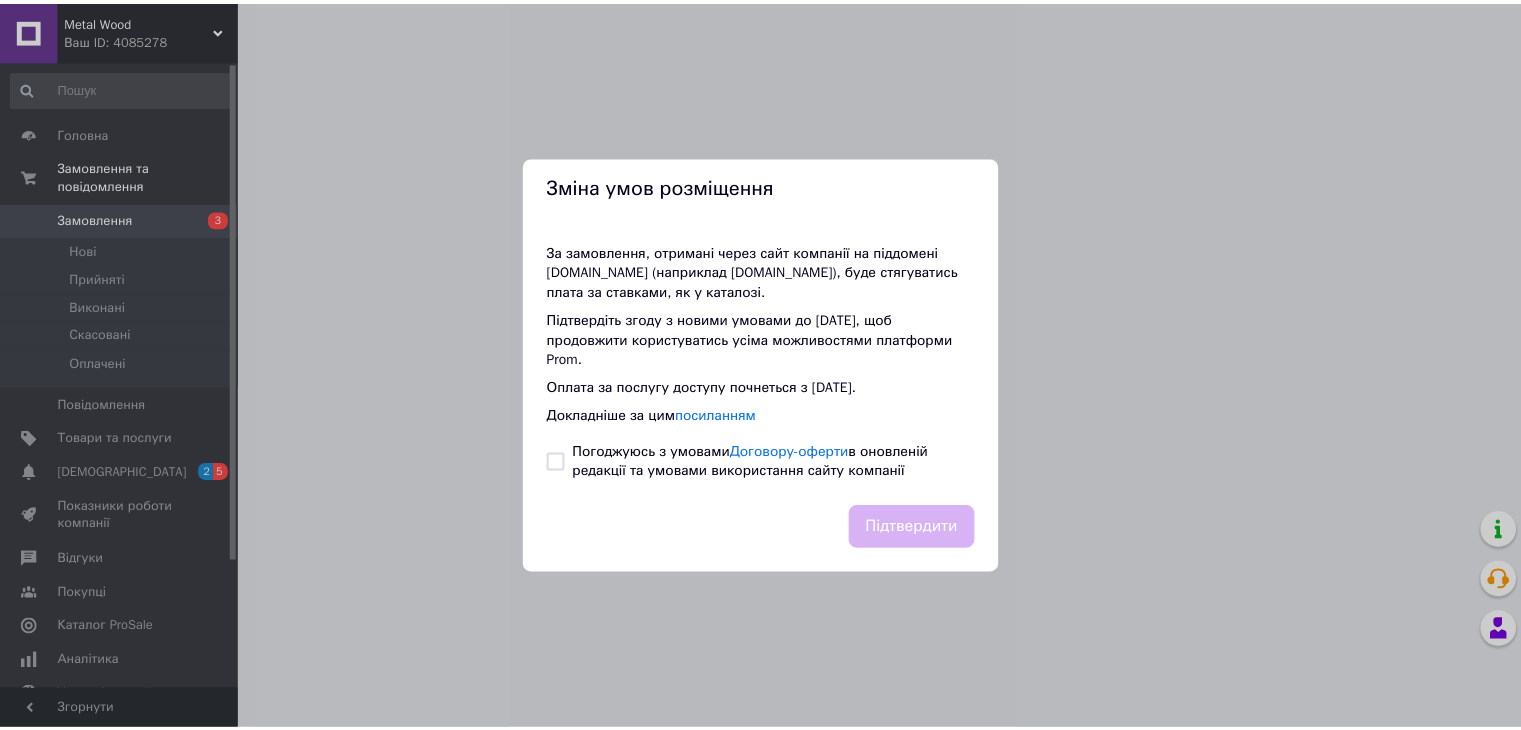 scroll, scrollTop: 0, scrollLeft: 0, axis: both 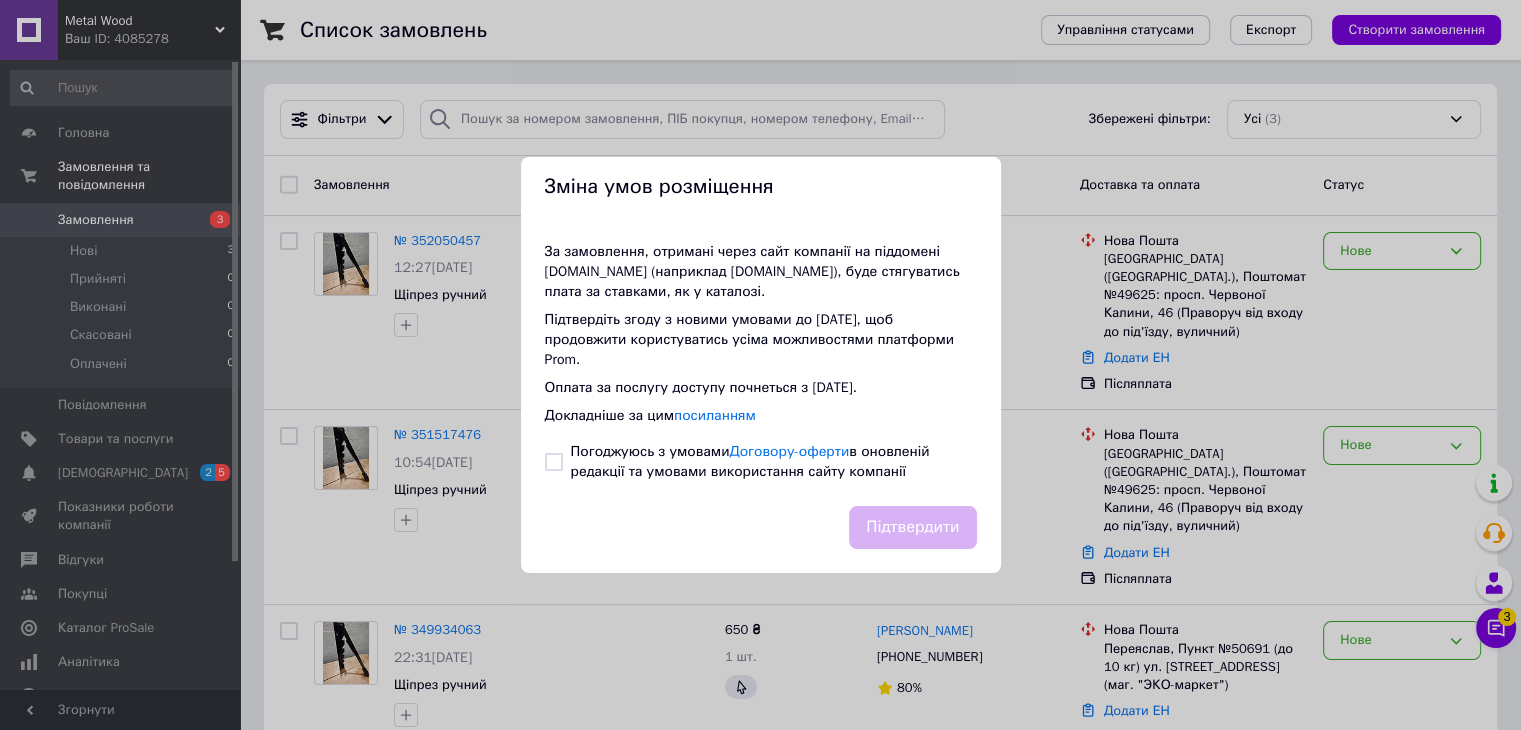click on "Зміна умов розміщення За замовлення, отримані через сайт компанії на піддомені [DOMAIN_NAME] (наприклад [DOMAIN_NAME]), буде стягуватись   плата за ставками, як у каталозі . Підтвердіть згоду з новими умовами до [DATE] , щоб продовжити користуватись усіма можливостями платформи Prom. Оплата за послугу доступу почнеться з [DATE]. Докладніше за цим  посиланням Погоджуюсь з умовами  Договору-оферти  в оновленій редакції та умовами використання сайту компанії Підтвердити" at bounding box center (760, 365) 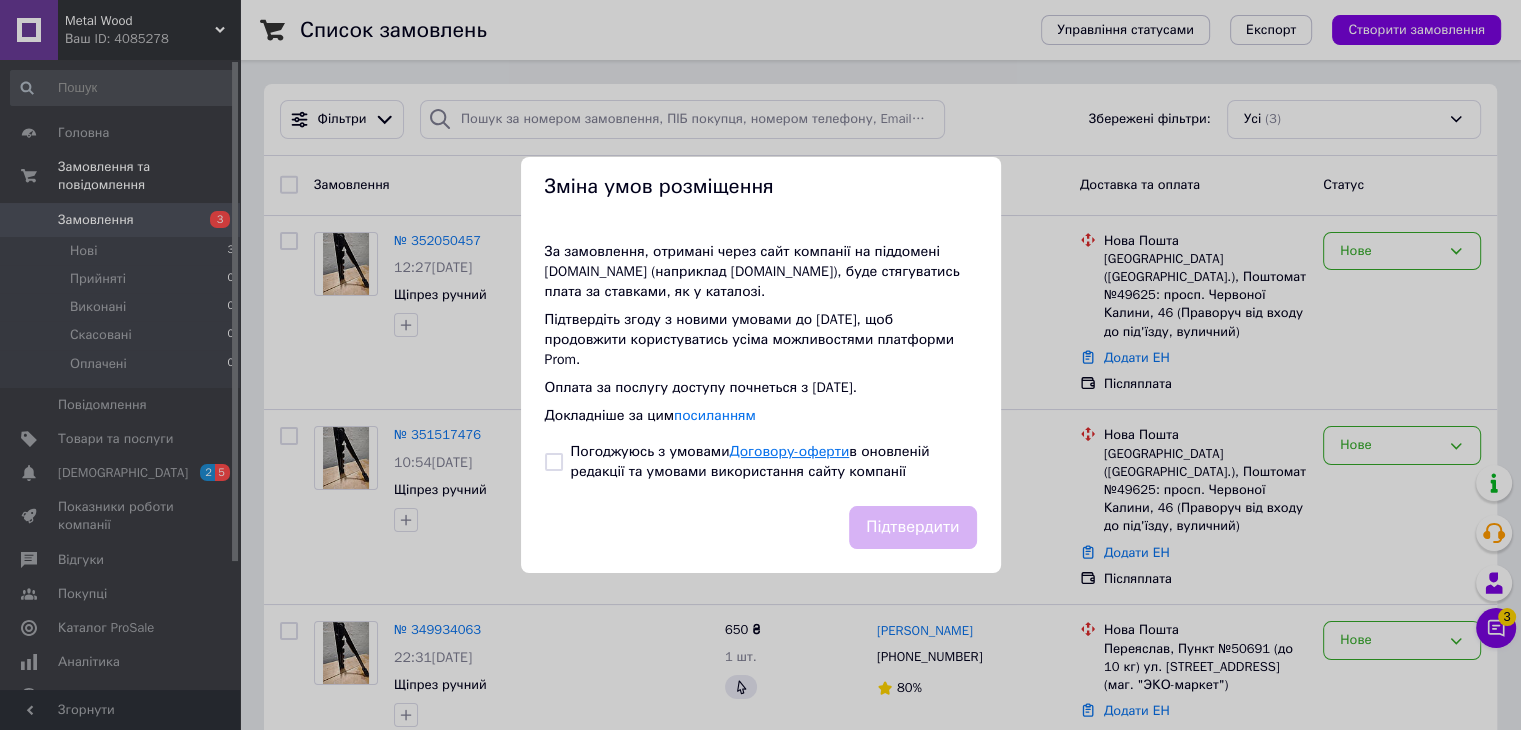 click on "Договору-оферти" at bounding box center [789, 451] 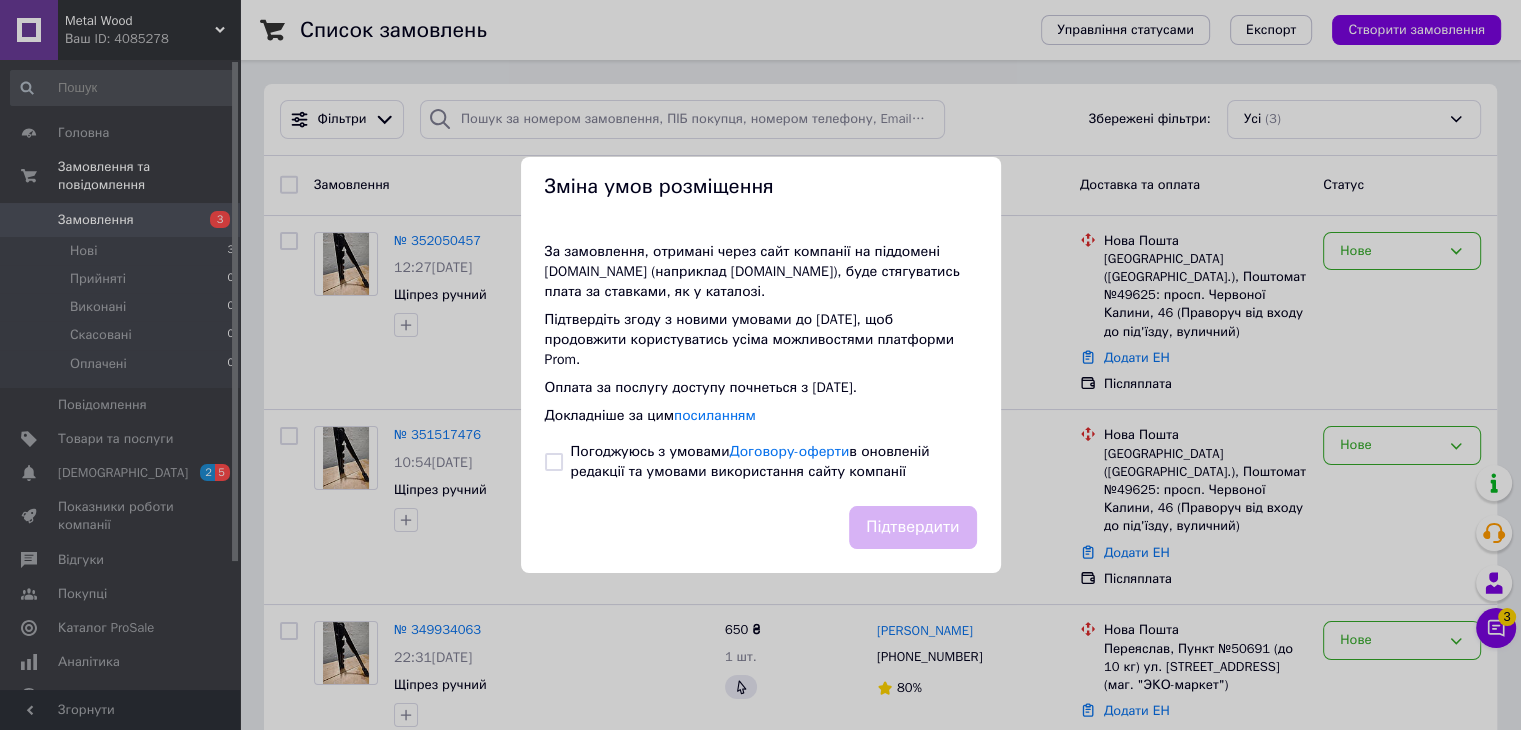 click on "За замовлення, отримані через сайт компанії на піддомені [DOMAIN_NAME] (наприклад [DOMAIN_NAME]), буде стягуватись   плата за ставками, як у каталозі . Підтвердіть згоду з новими умовами до [DATE] , щоб продовжити користуватись усіма можливостями платформи Prom. Оплата за послугу доступу почнеться з [DATE]. Докладніше за цим  посиланням Погоджуюсь з умовами  Договору-оферти  в оновленій редакції та умовами використання сайту компанії" at bounding box center [761, 362] 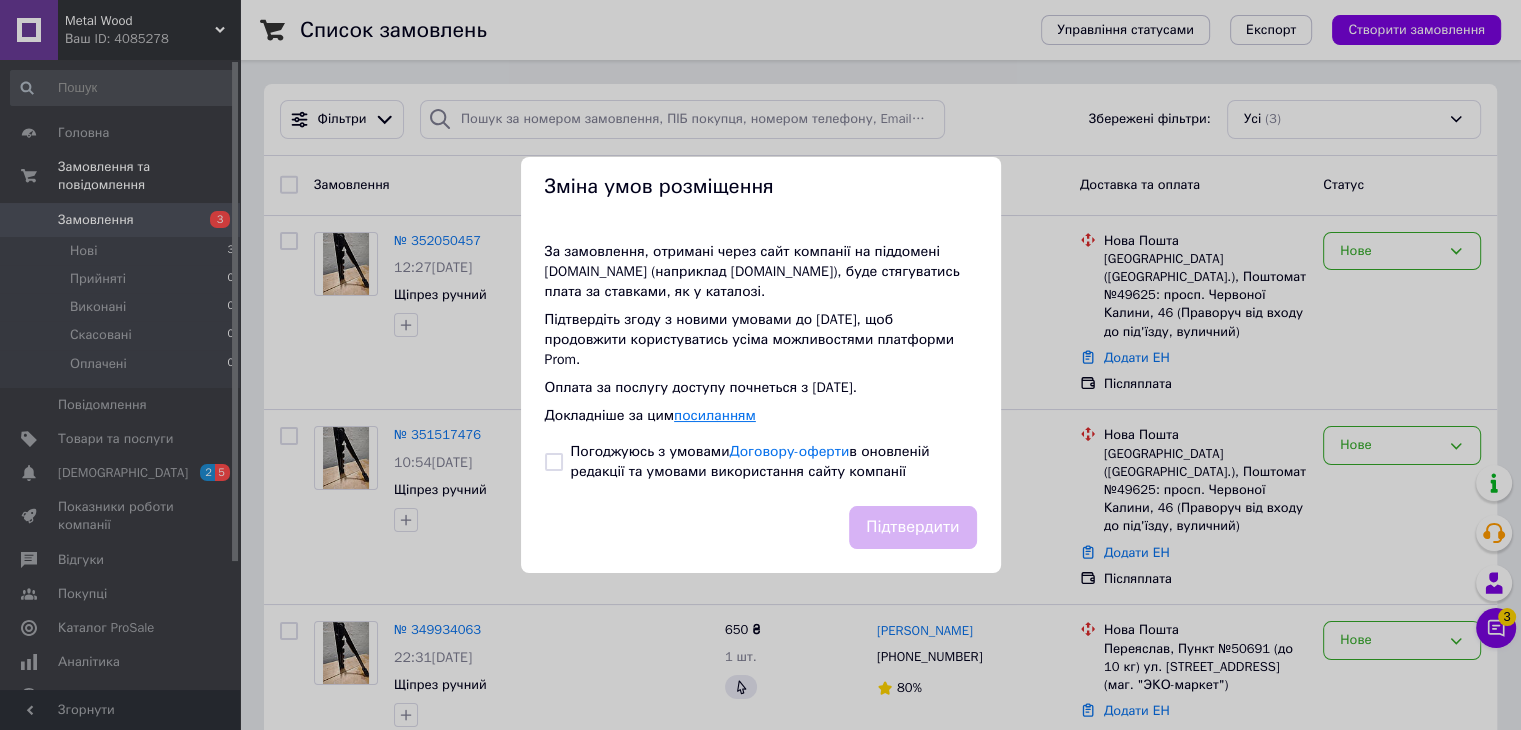 click on "посиланням" at bounding box center [715, 415] 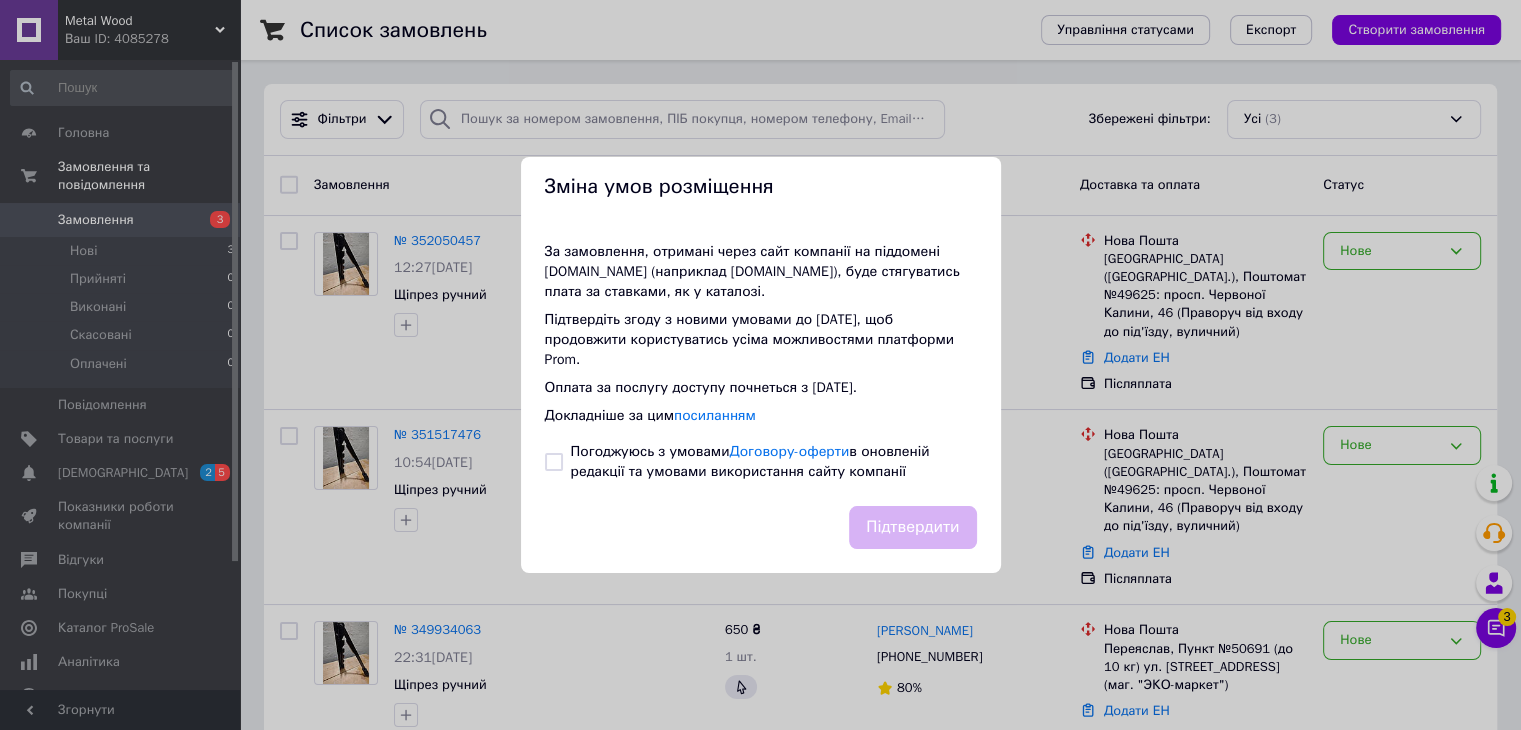 click on "Зміна умов розміщення За замовлення, отримані через сайт компанії на піддомені [DOMAIN_NAME] (наприклад [DOMAIN_NAME]), буде стягуватись   плата за ставками, як у каталозі . Підтвердіть згоду з новими умовами до [DATE] , щоб продовжити користуватись усіма можливостями платформи Prom. Оплата за послугу доступу почнеться з [DATE]. Докладніше за цим  посиланням Погоджуюсь з умовами  Договору-оферти  в оновленій редакції та умовами використання сайту компанії Підтвердити" at bounding box center (760, 365) 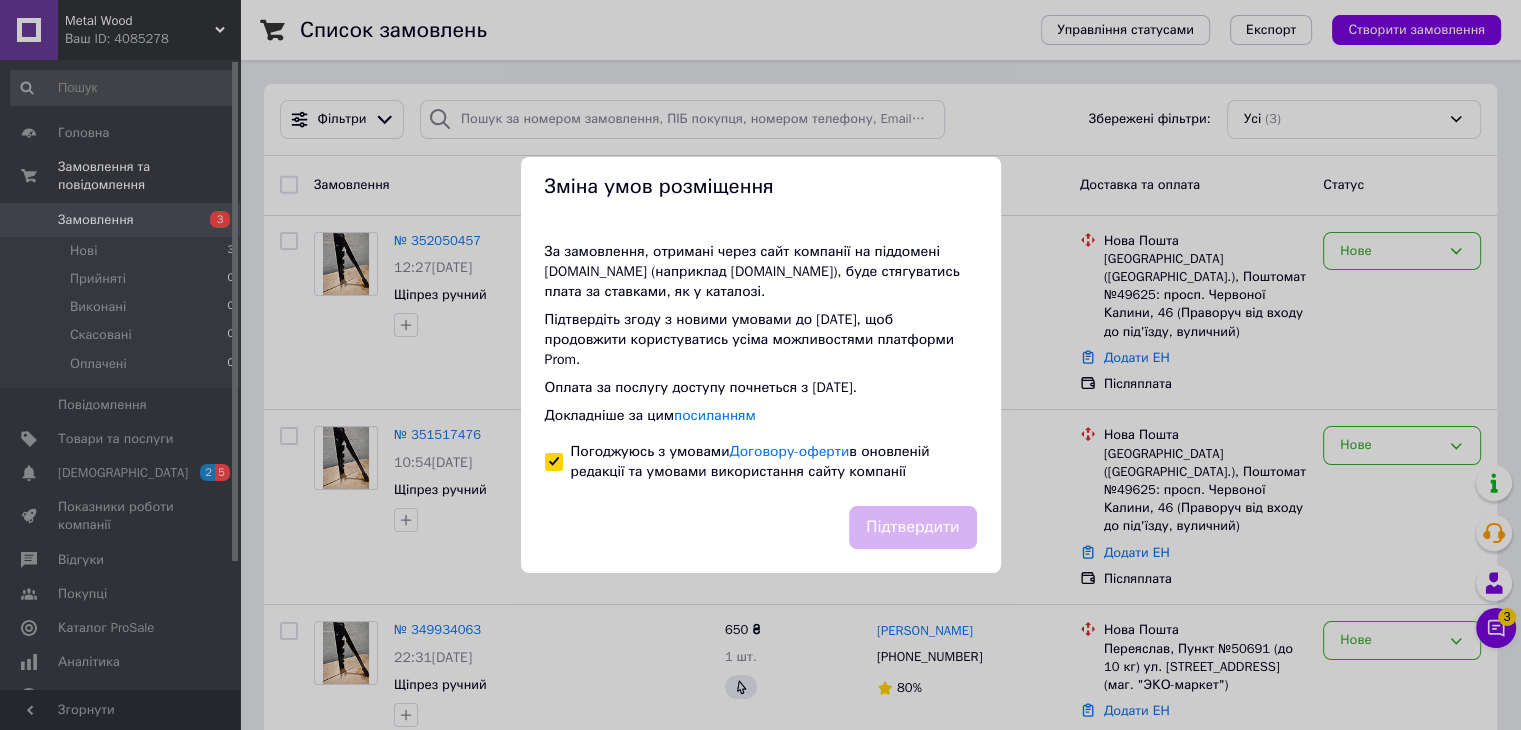checkbox on "true" 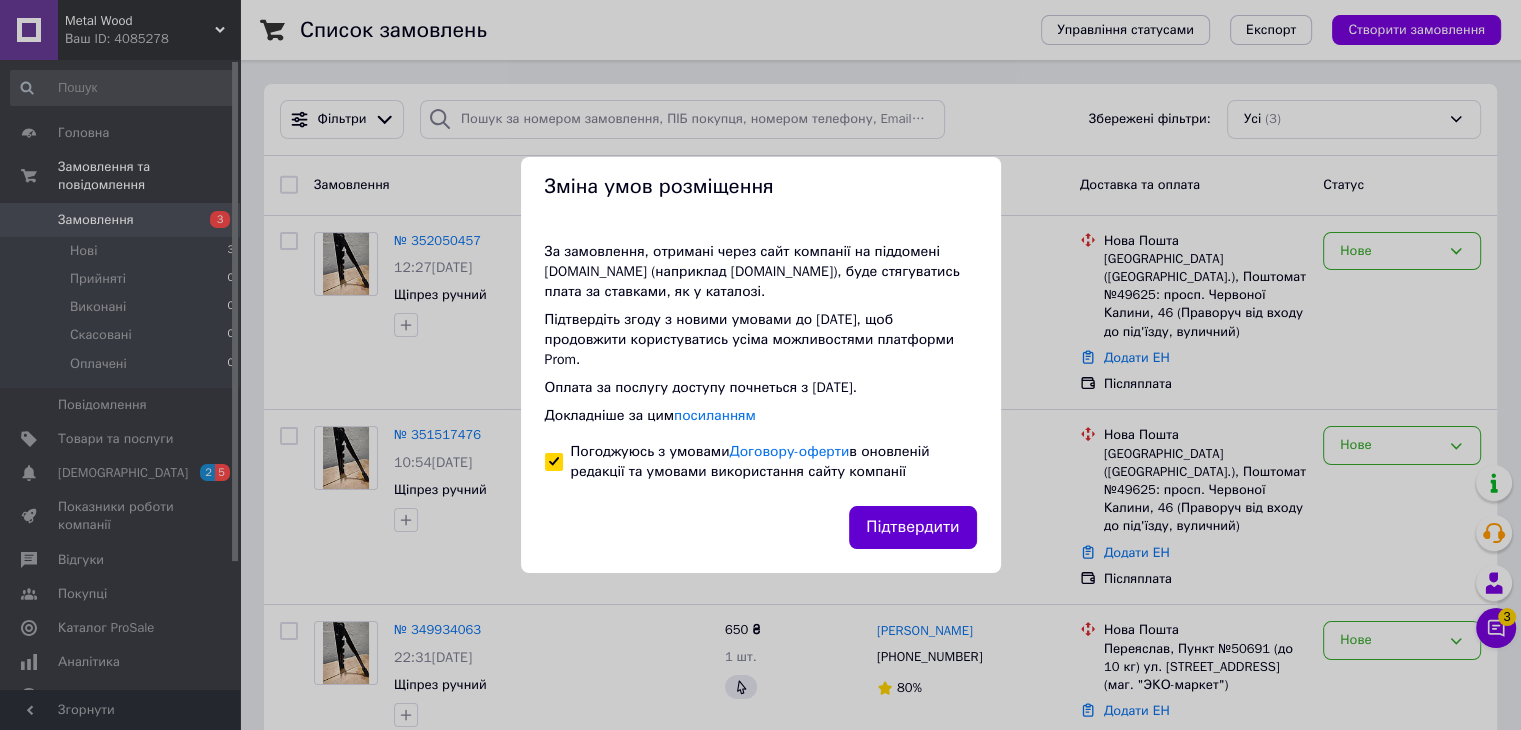 click on "Підтвердити" at bounding box center [912, 527] 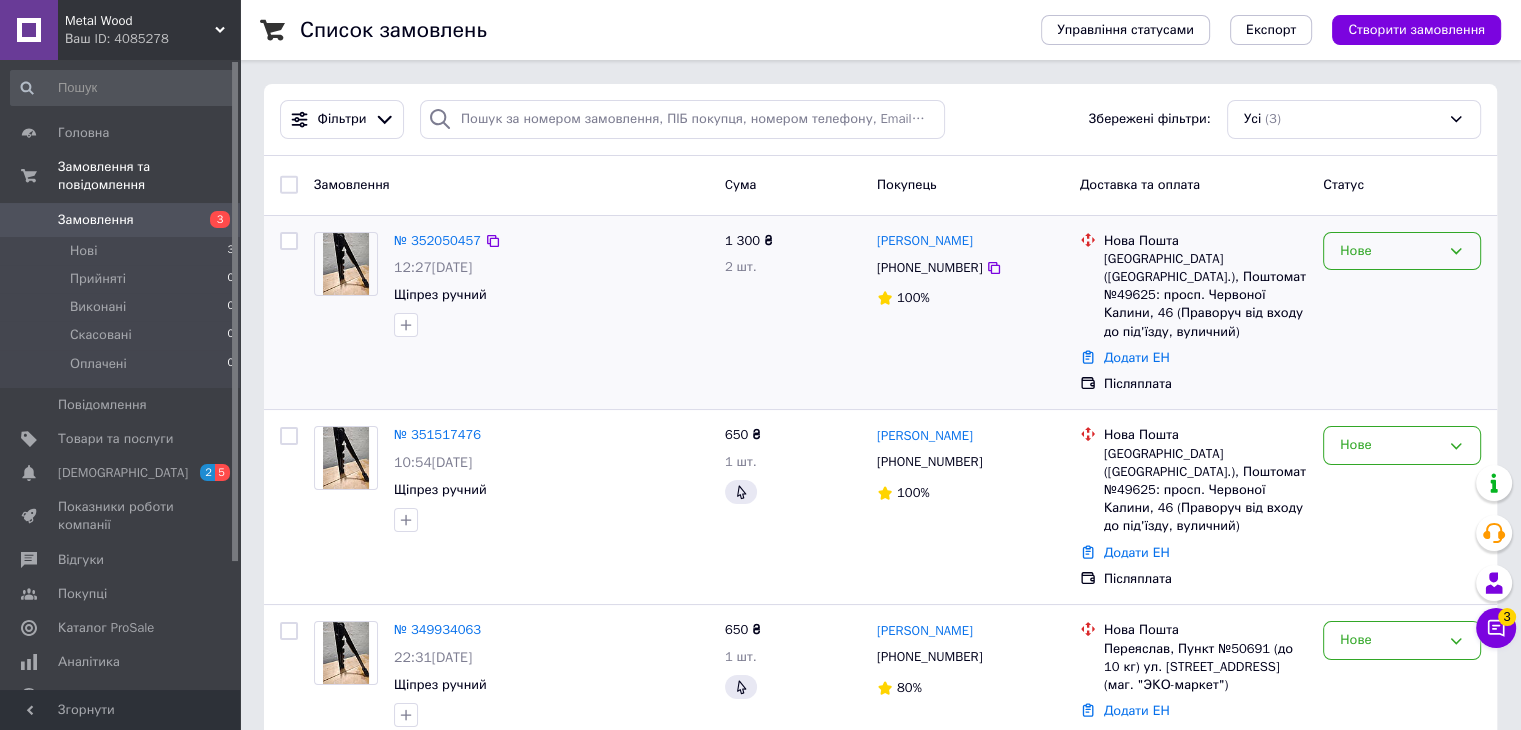 click 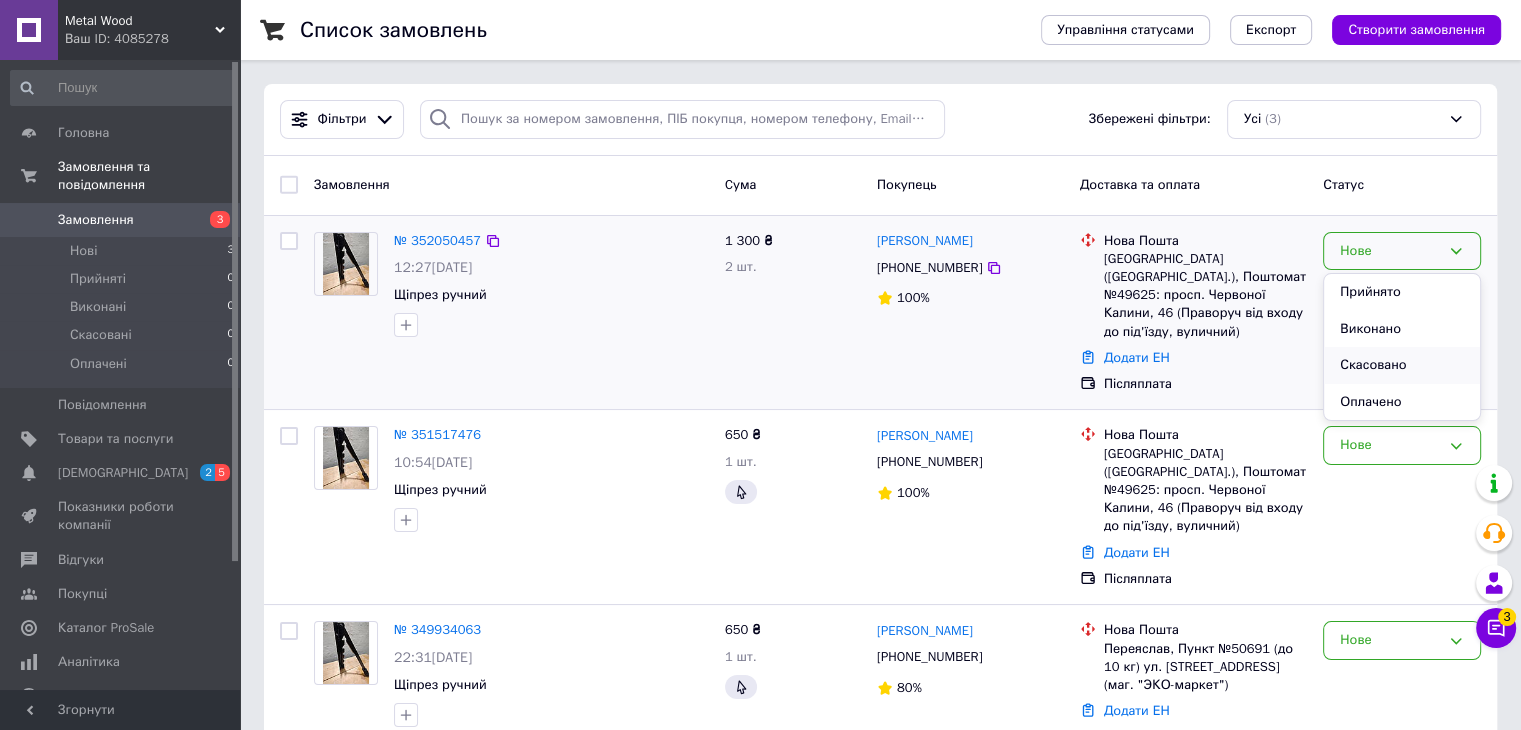 click on "Скасовано" at bounding box center (1402, 365) 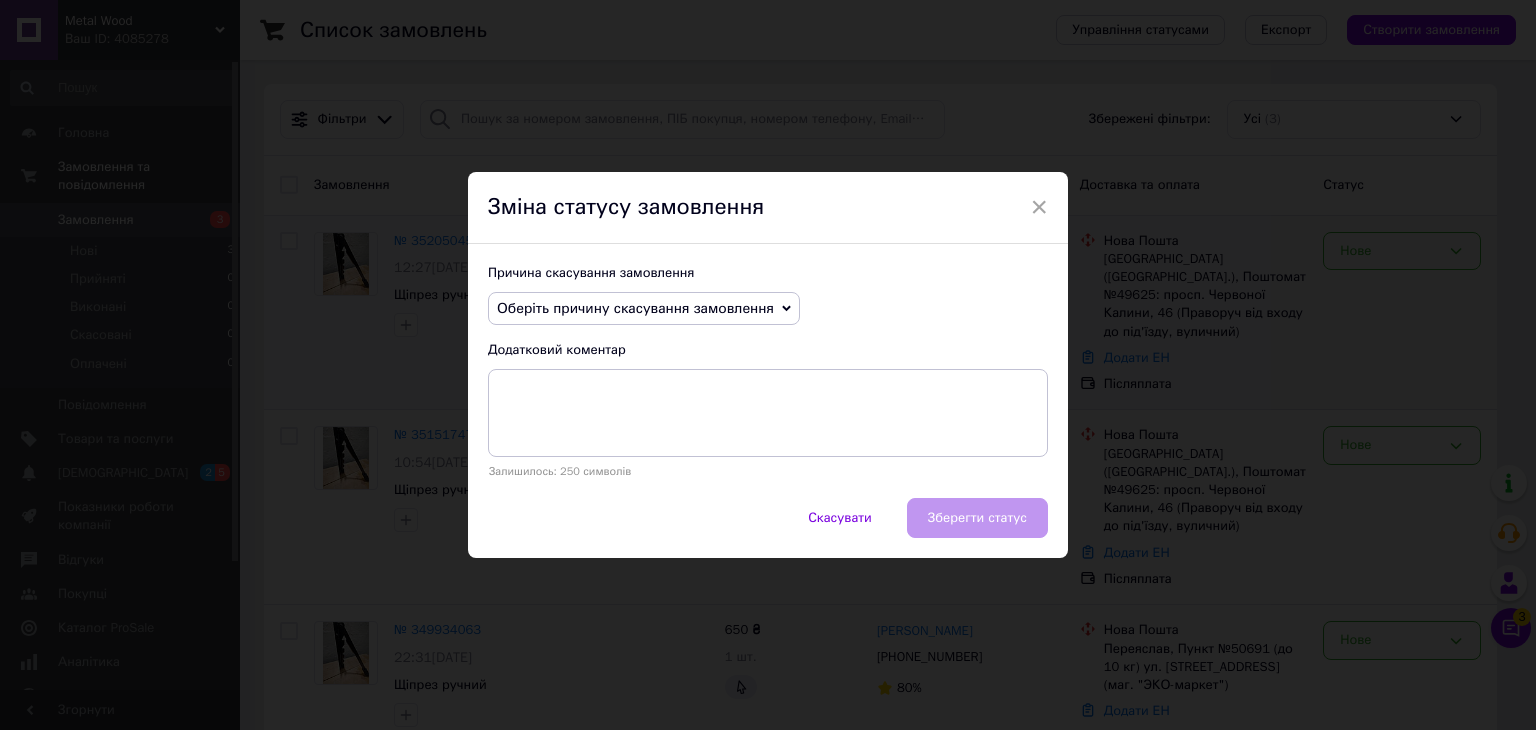 click 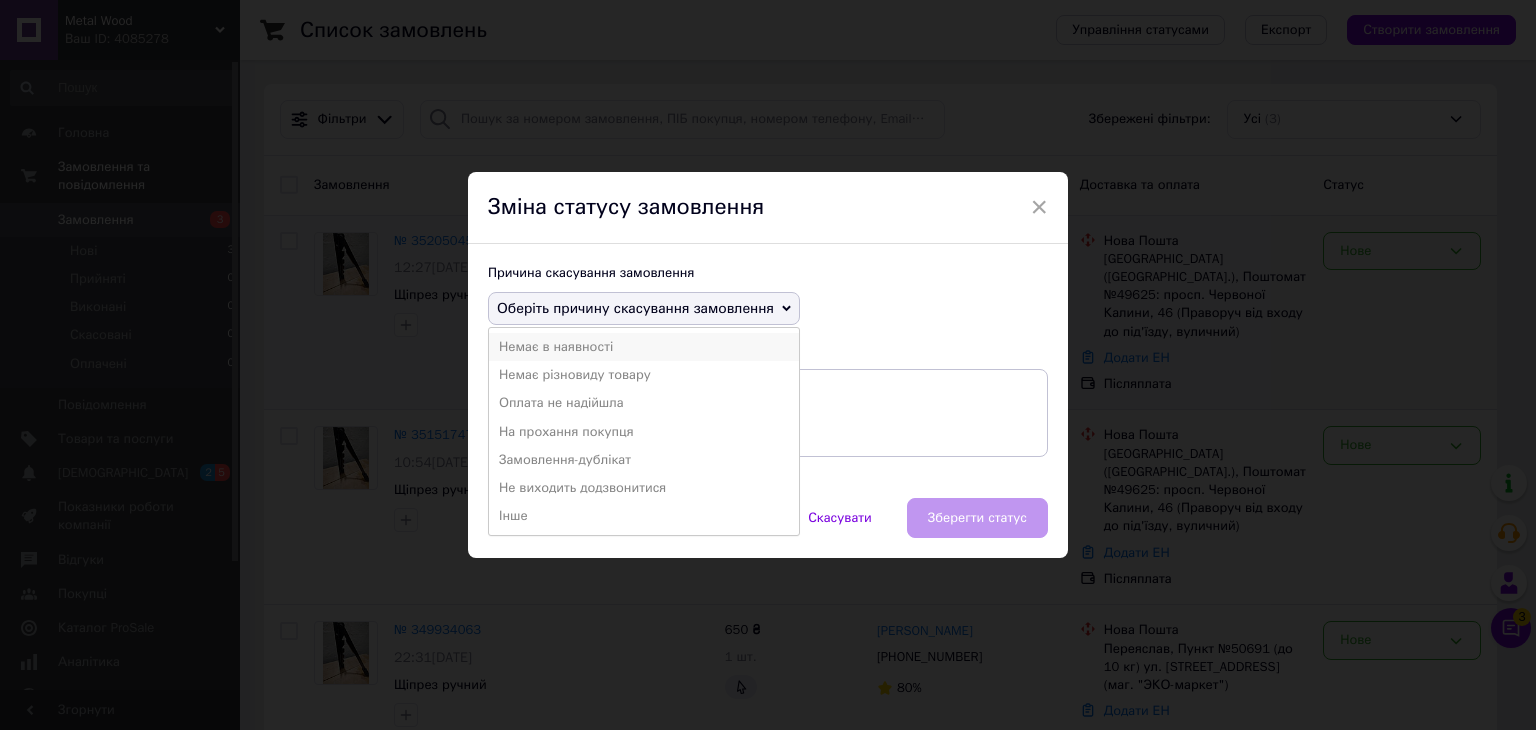 click on "Немає в наявності" at bounding box center (644, 347) 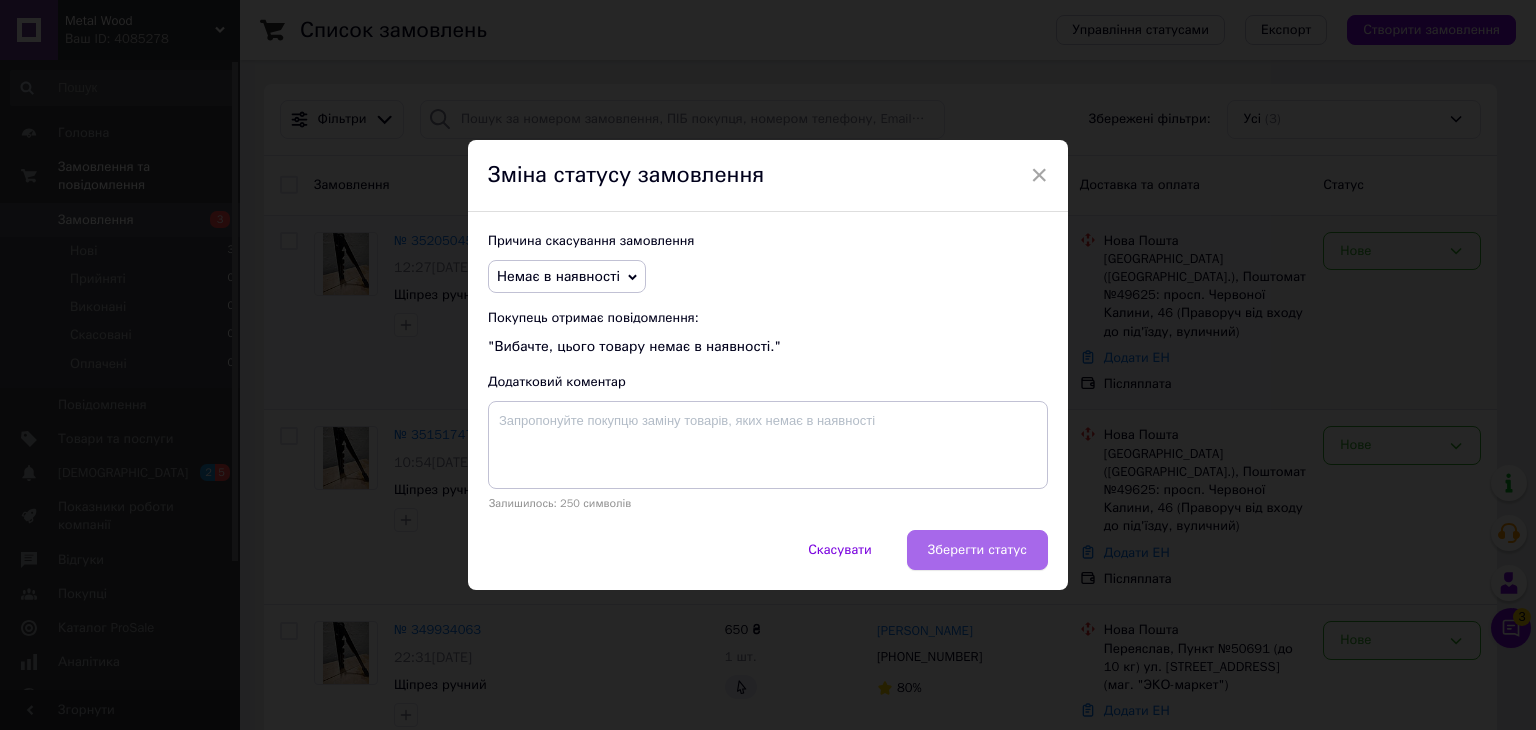 click on "Зберегти статус" at bounding box center (977, 550) 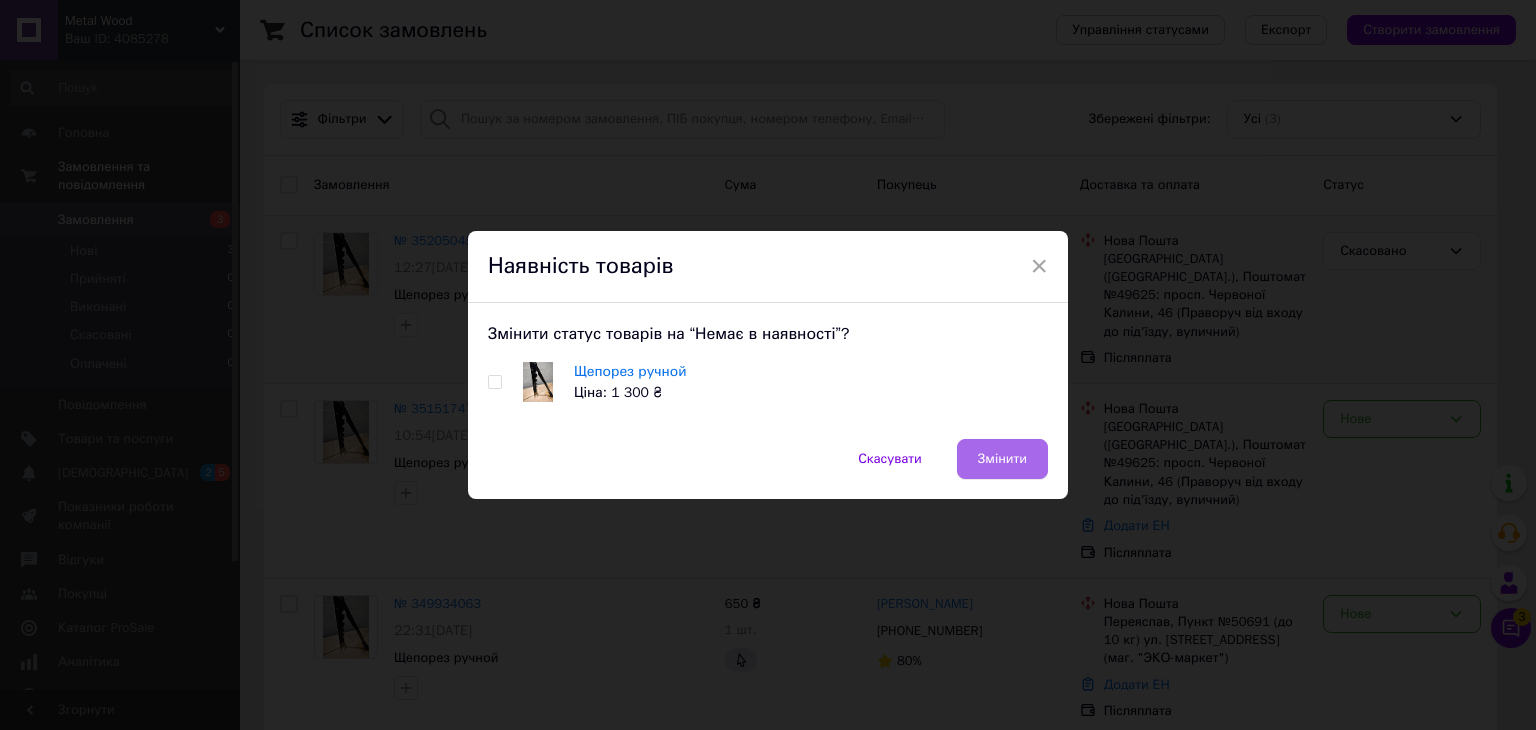 click on "Змінити" at bounding box center (1002, 459) 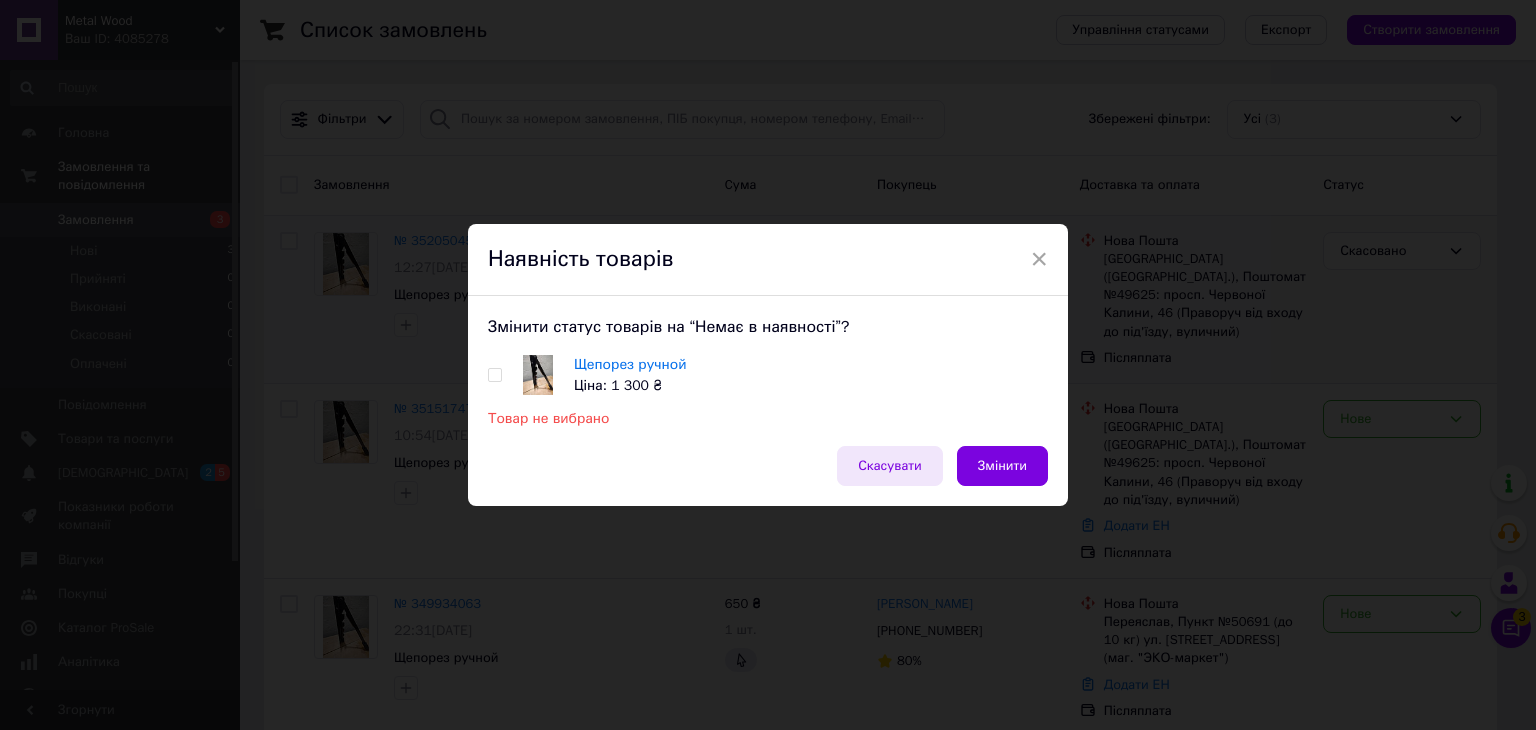 click on "Скасувати" at bounding box center (890, 466) 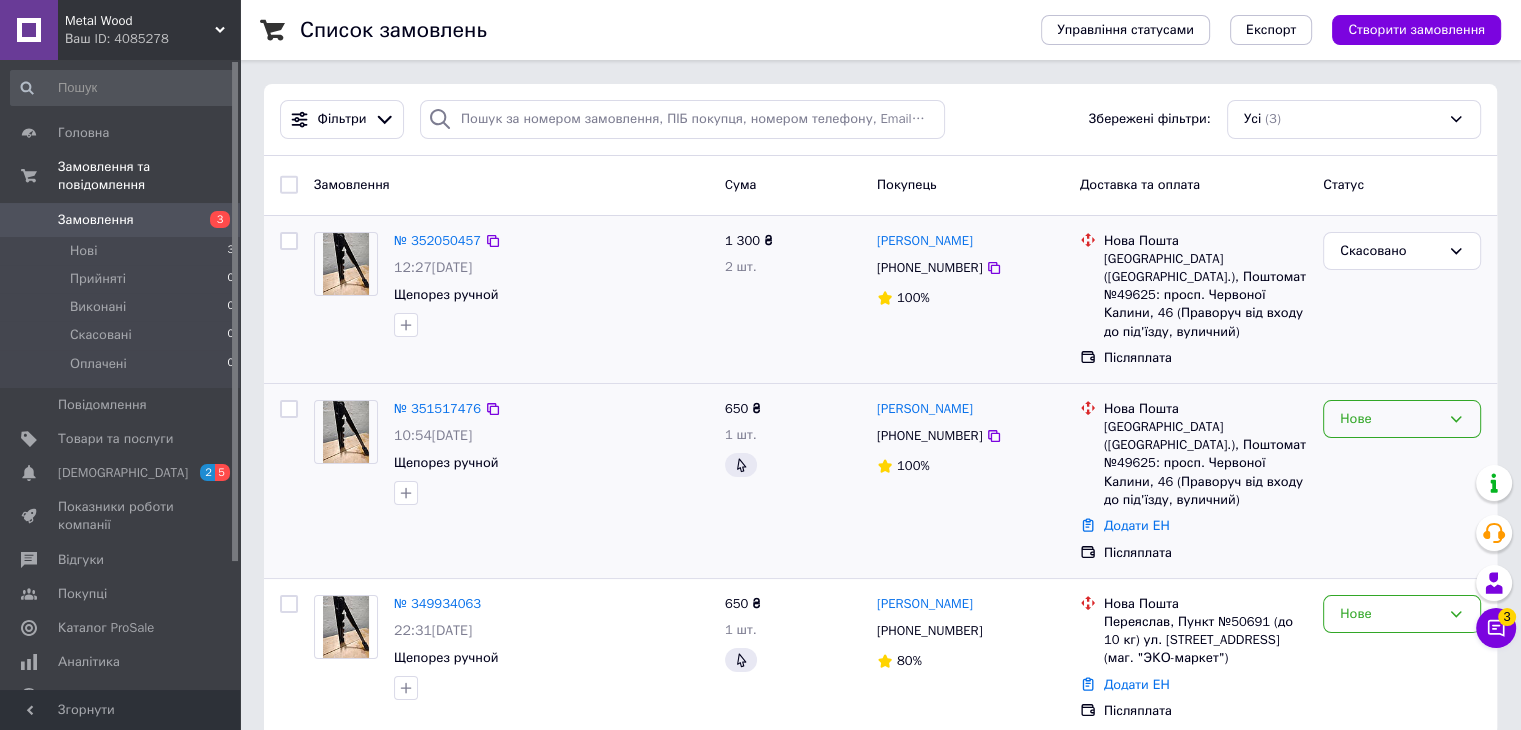 click on "Нове" at bounding box center [1402, 419] 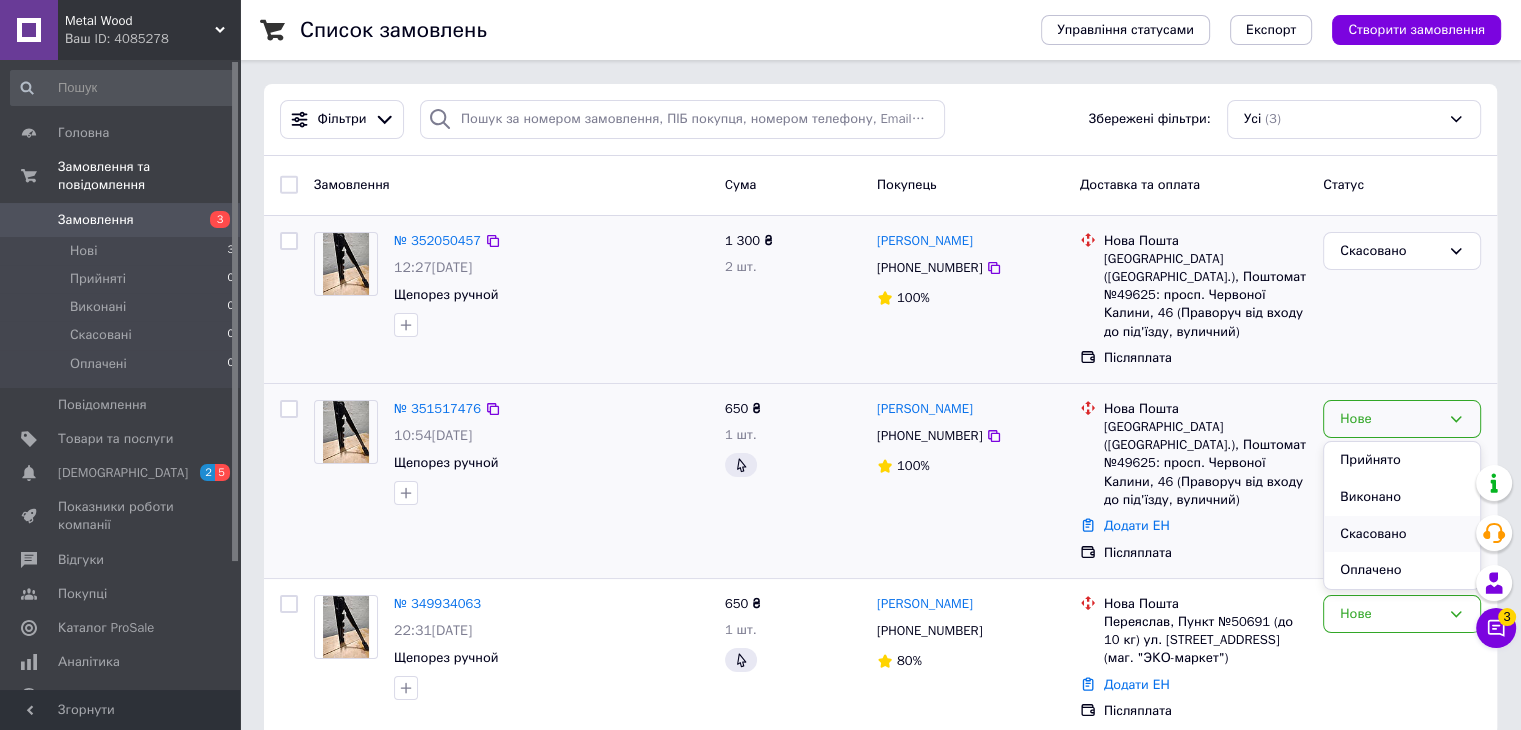 click on "Скасовано" at bounding box center (1402, 534) 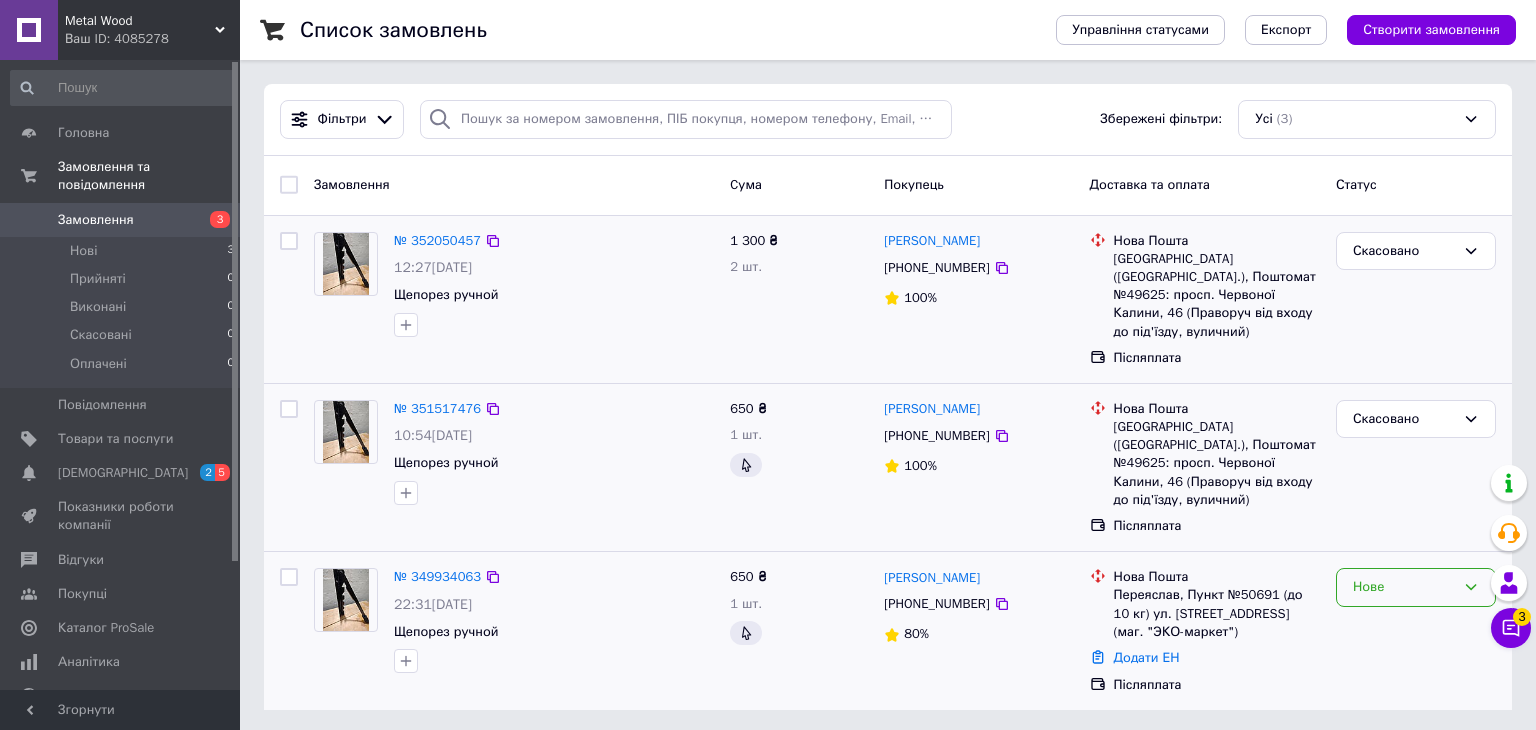 click 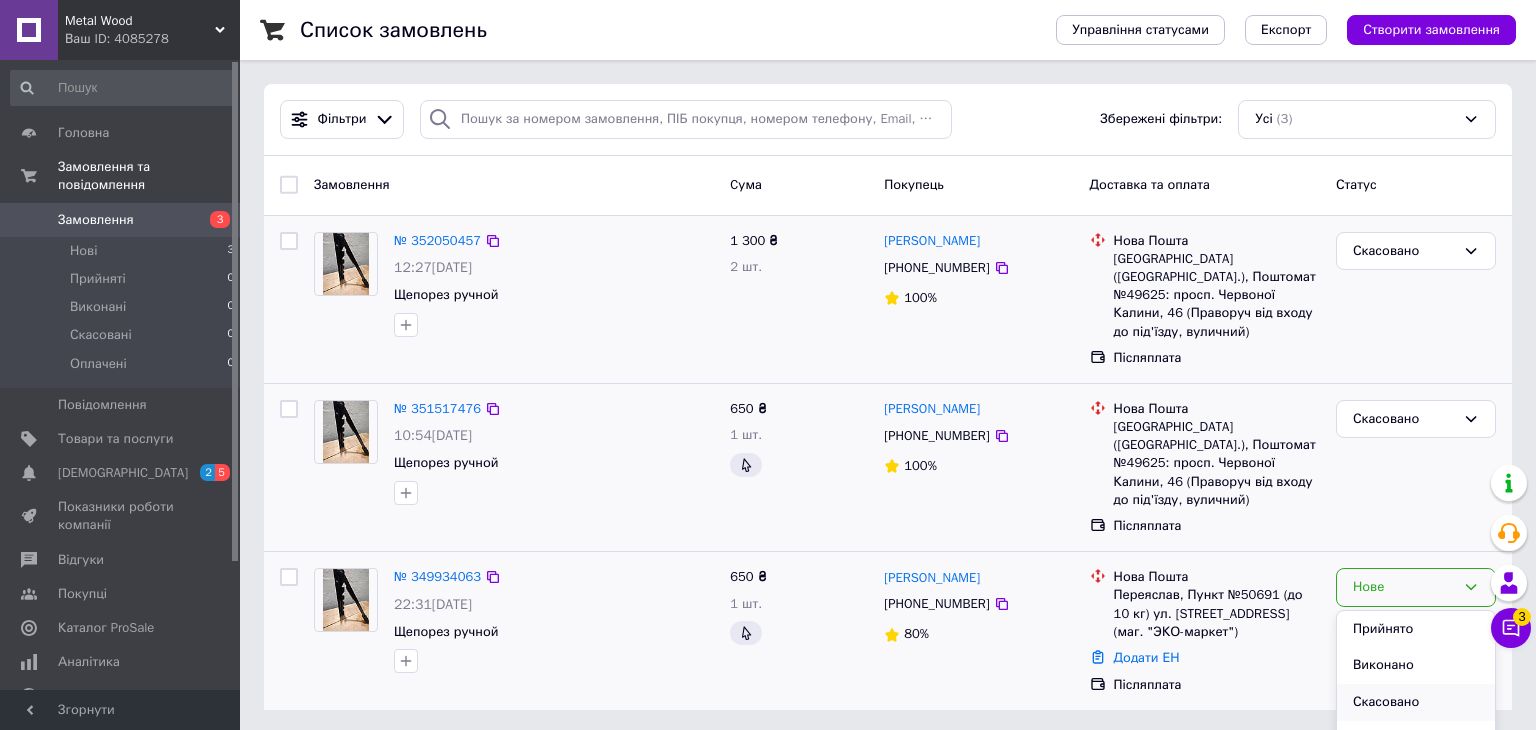 click on "Скасовано" at bounding box center (1416, 702) 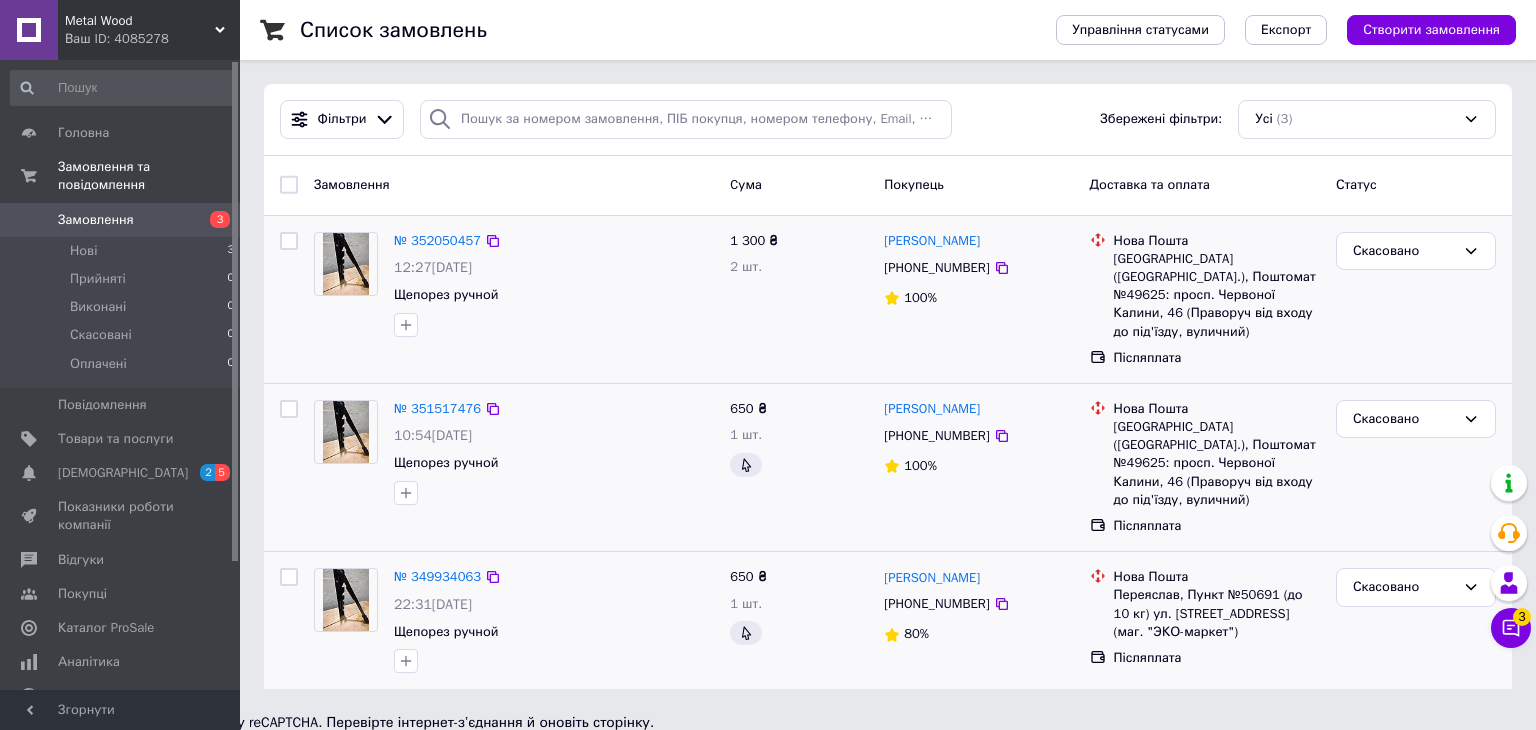 click on "Замовлення 3" at bounding box center [123, 220] 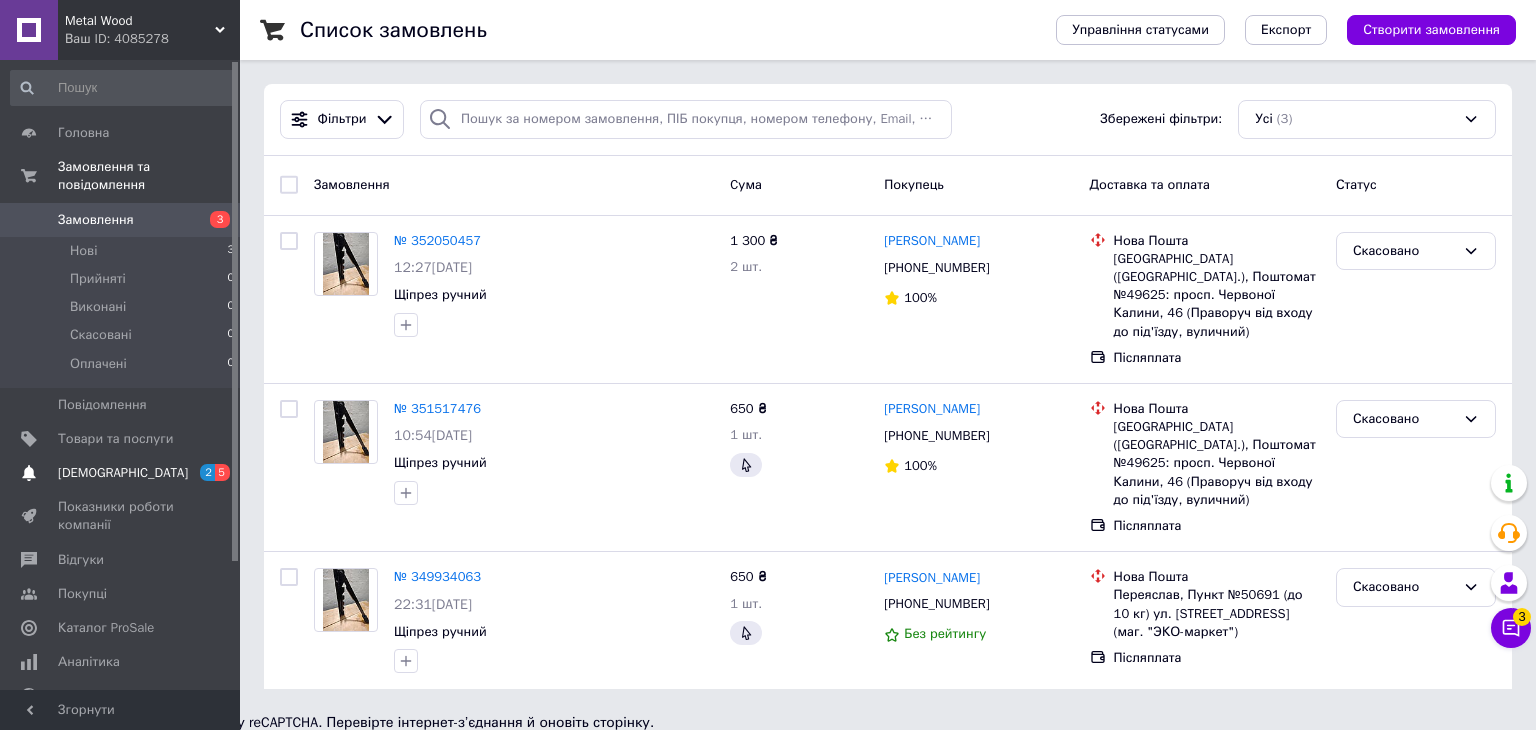 click on "[DEMOGRAPHIC_DATA]" at bounding box center (123, 473) 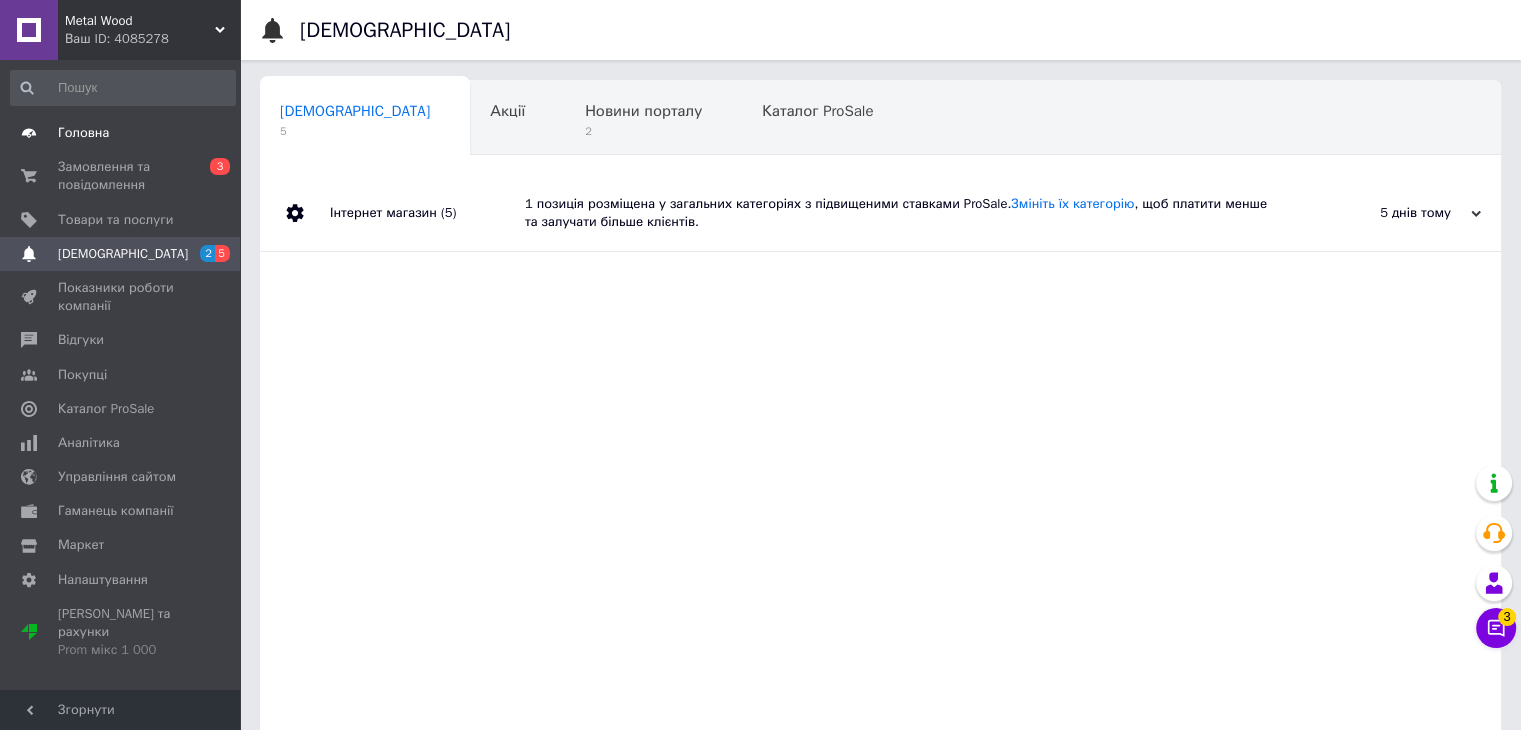 click on "Головна" at bounding box center (83, 133) 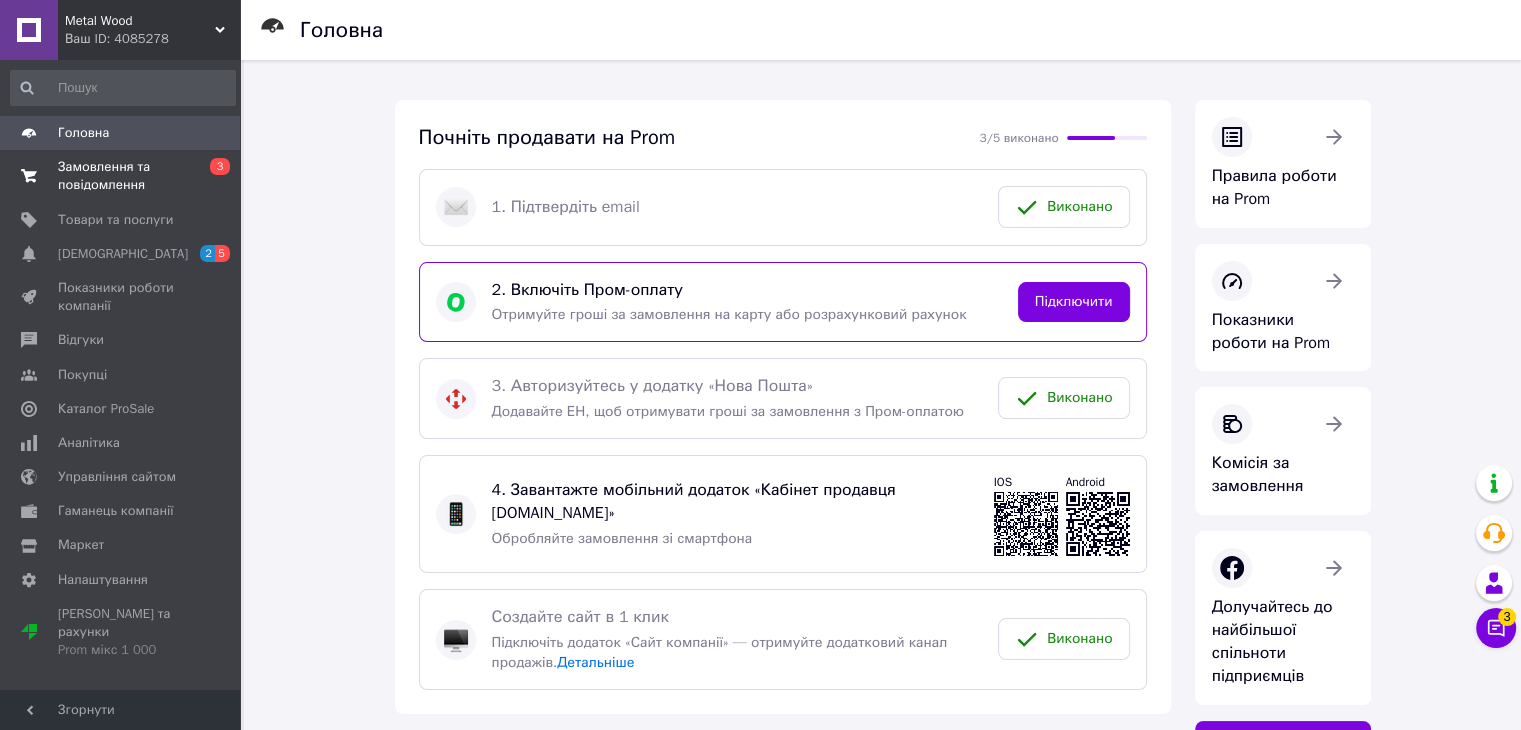 click on "Замовлення та повідомлення" at bounding box center (121, 176) 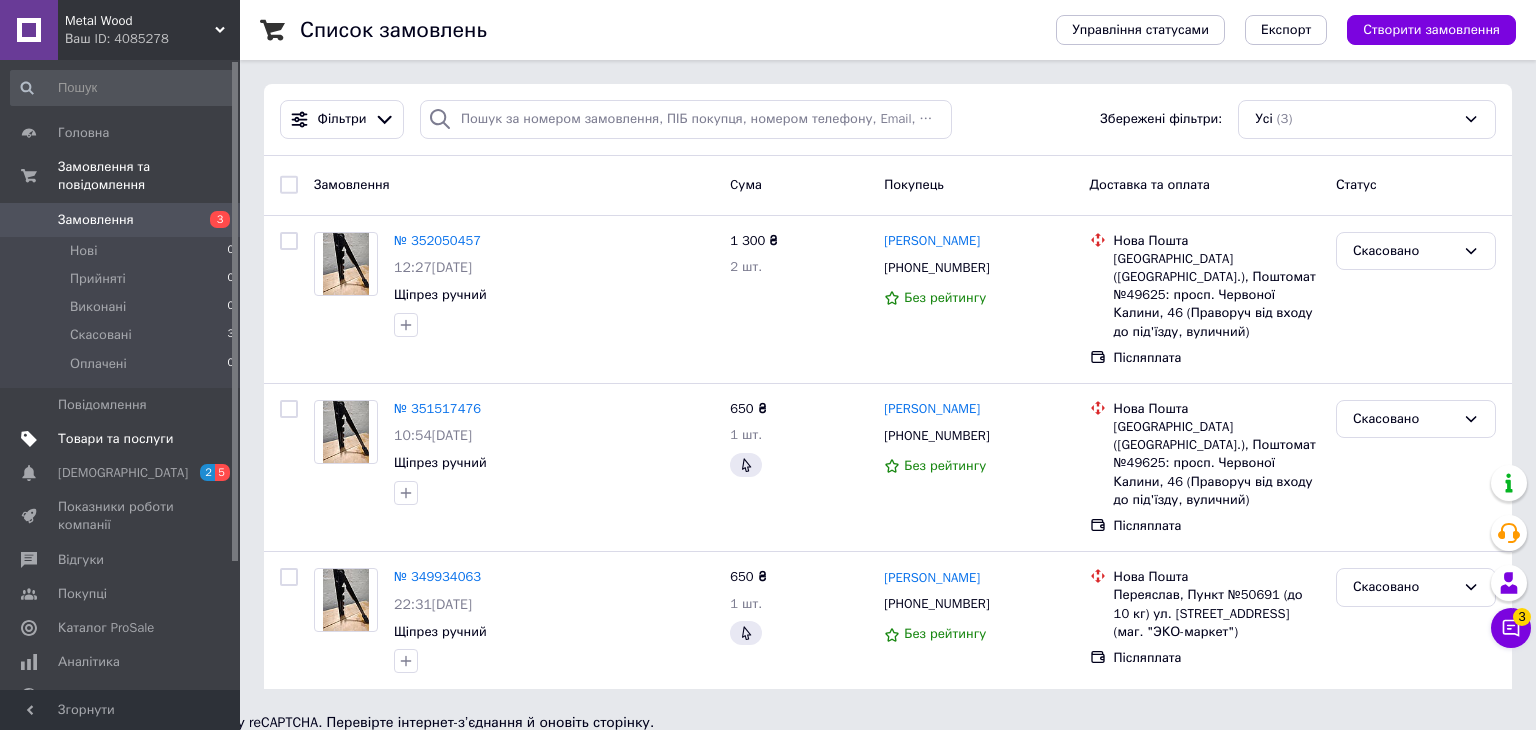 click on "Товари та послуги" at bounding box center (115, 439) 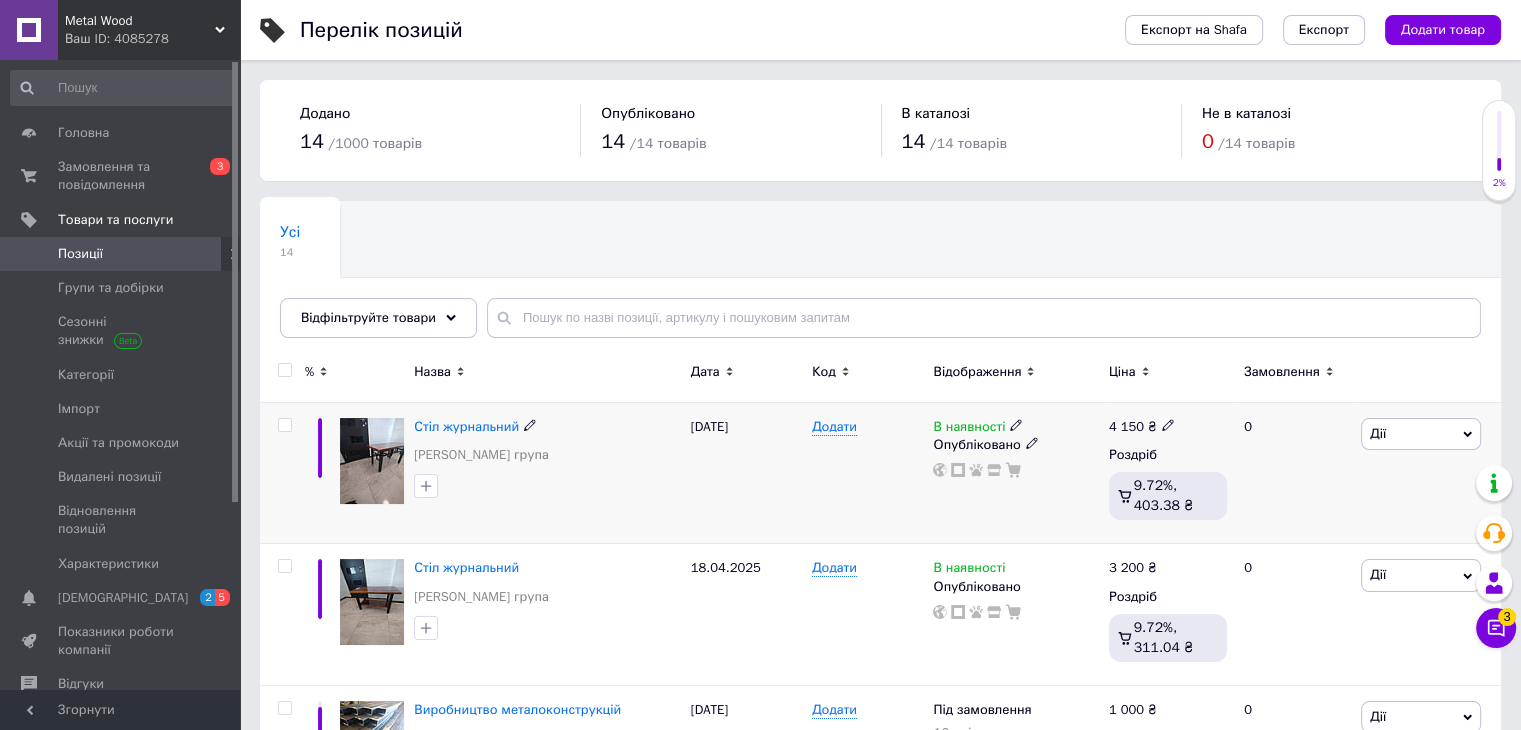 click on "Дії" at bounding box center (1421, 434) 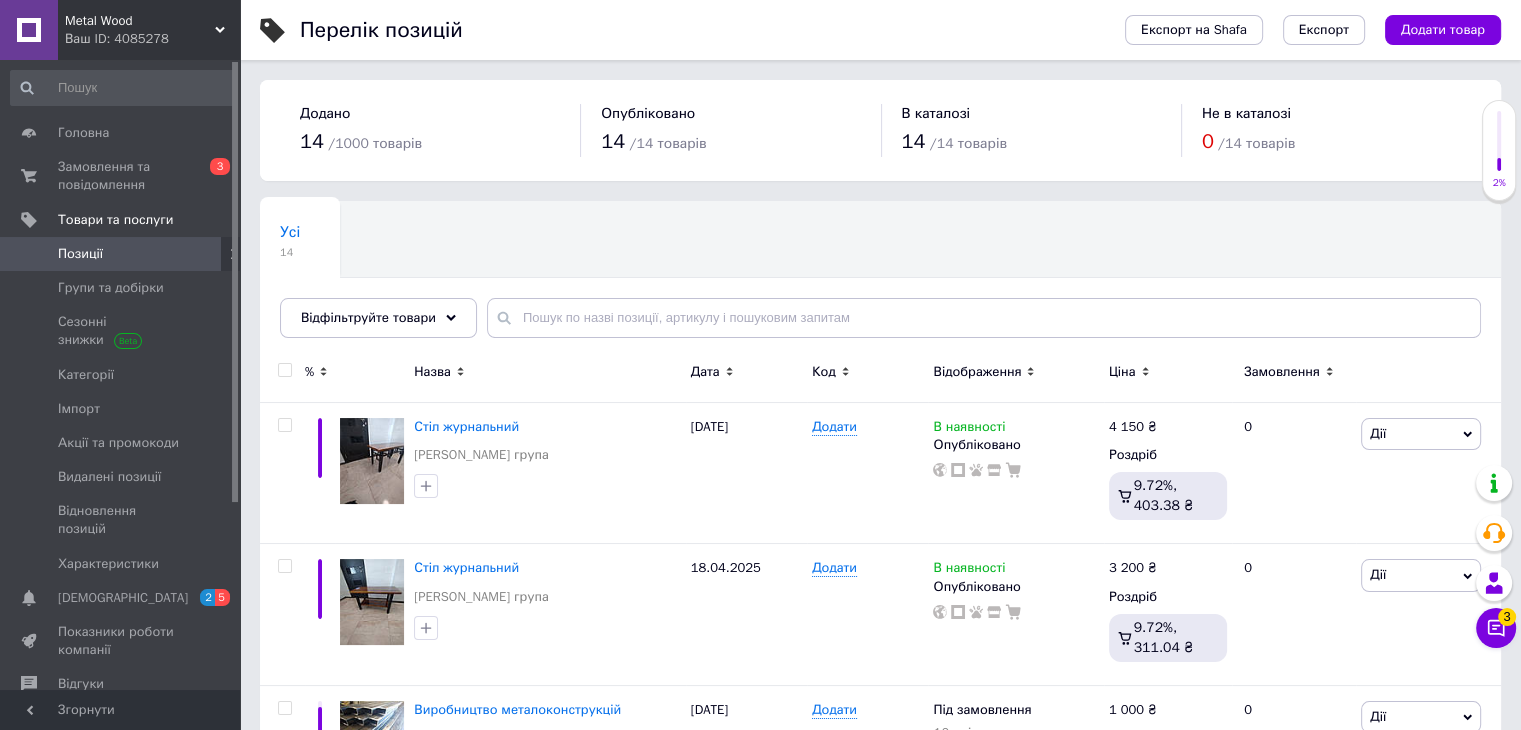 scroll, scrollTop: 638, scrollLeft: 0, axis: vertical 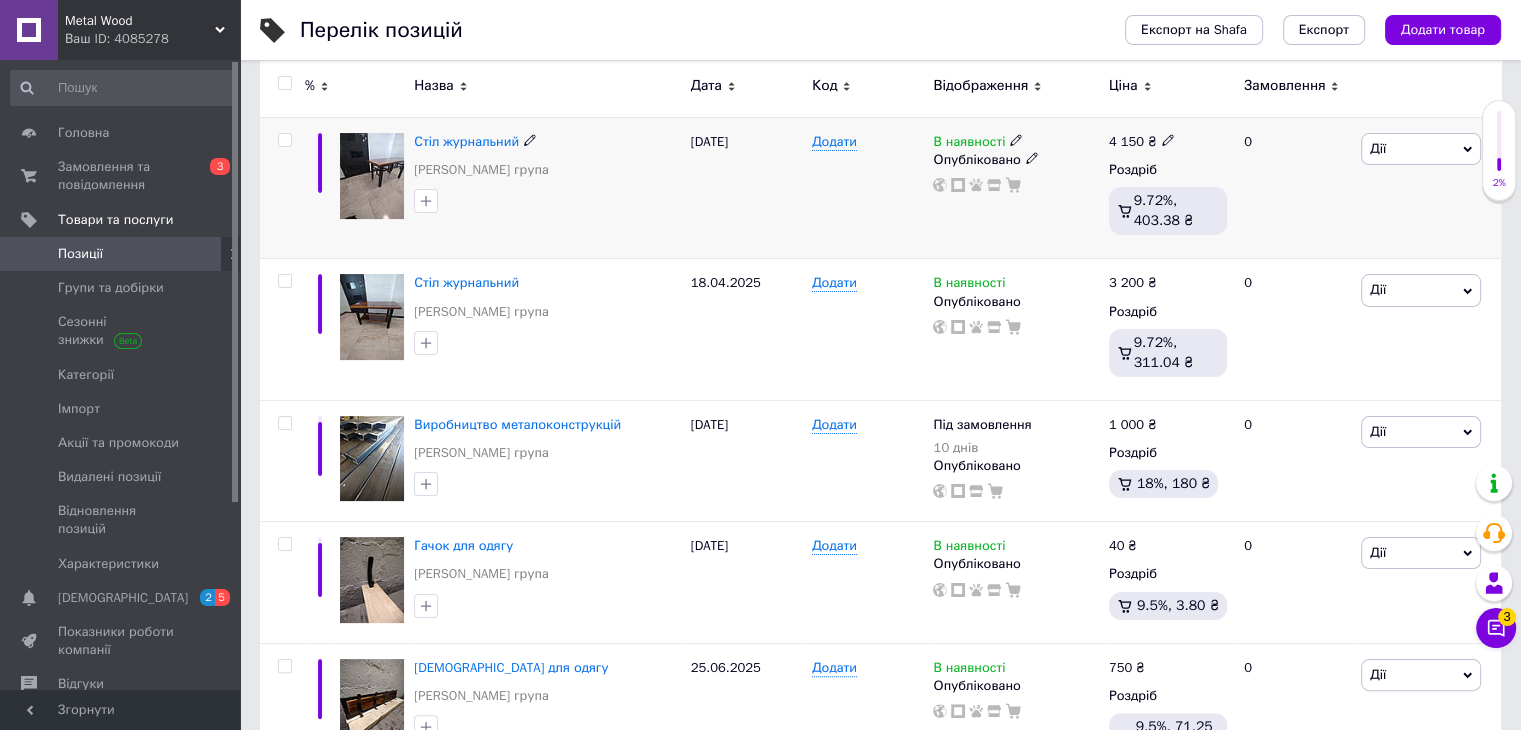 click 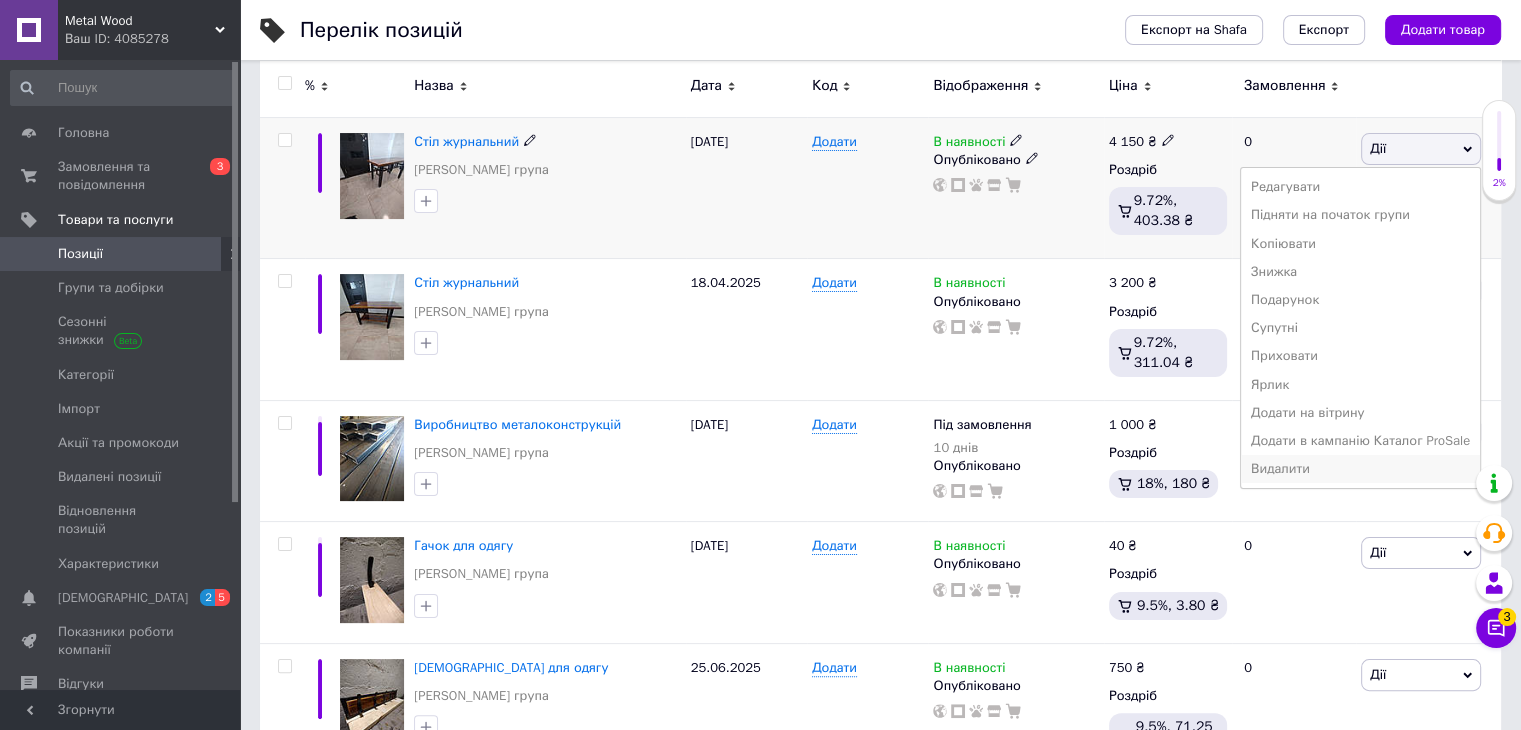 click on "Видалити" at bounding box center (1360, 469) 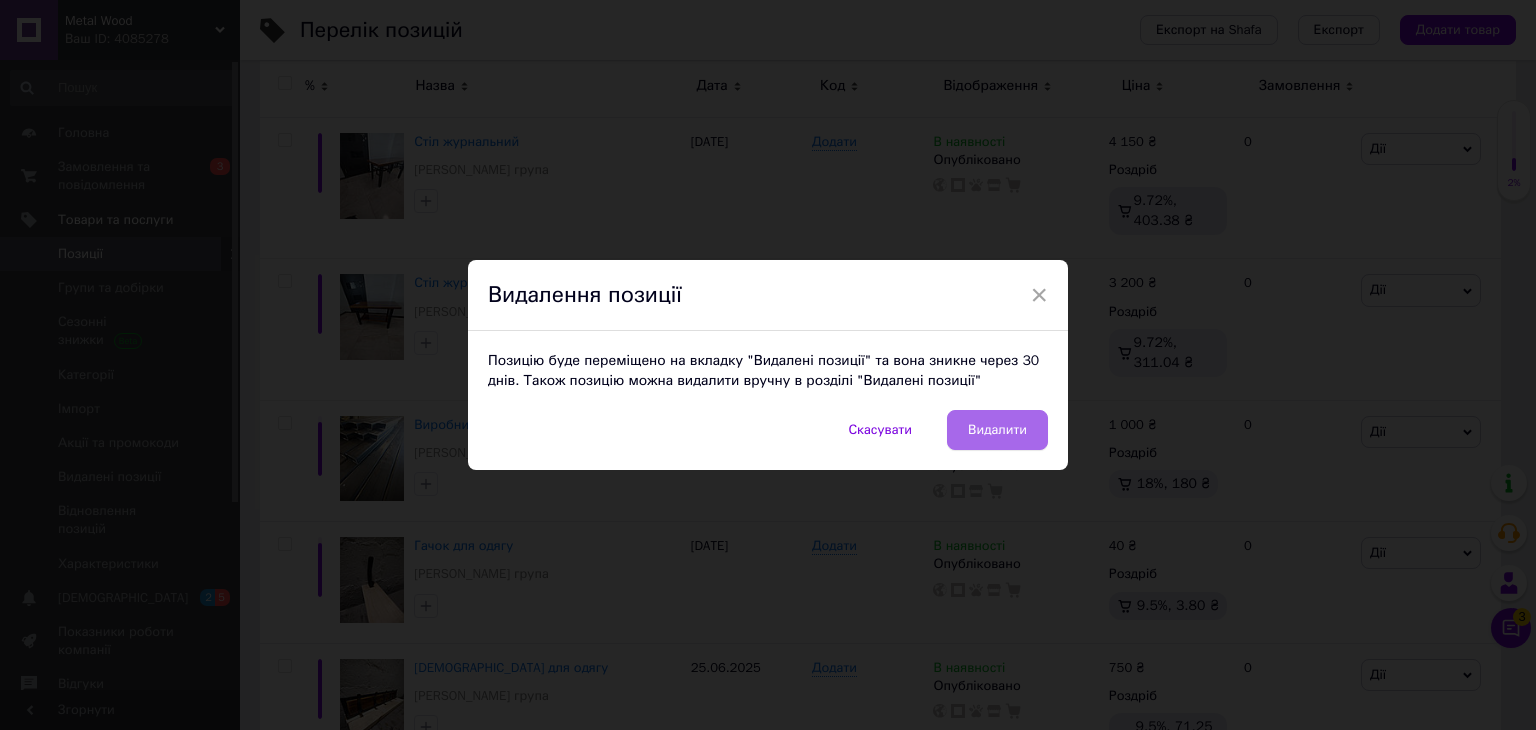 click on "Видалити" at bounding box center [997, 430] 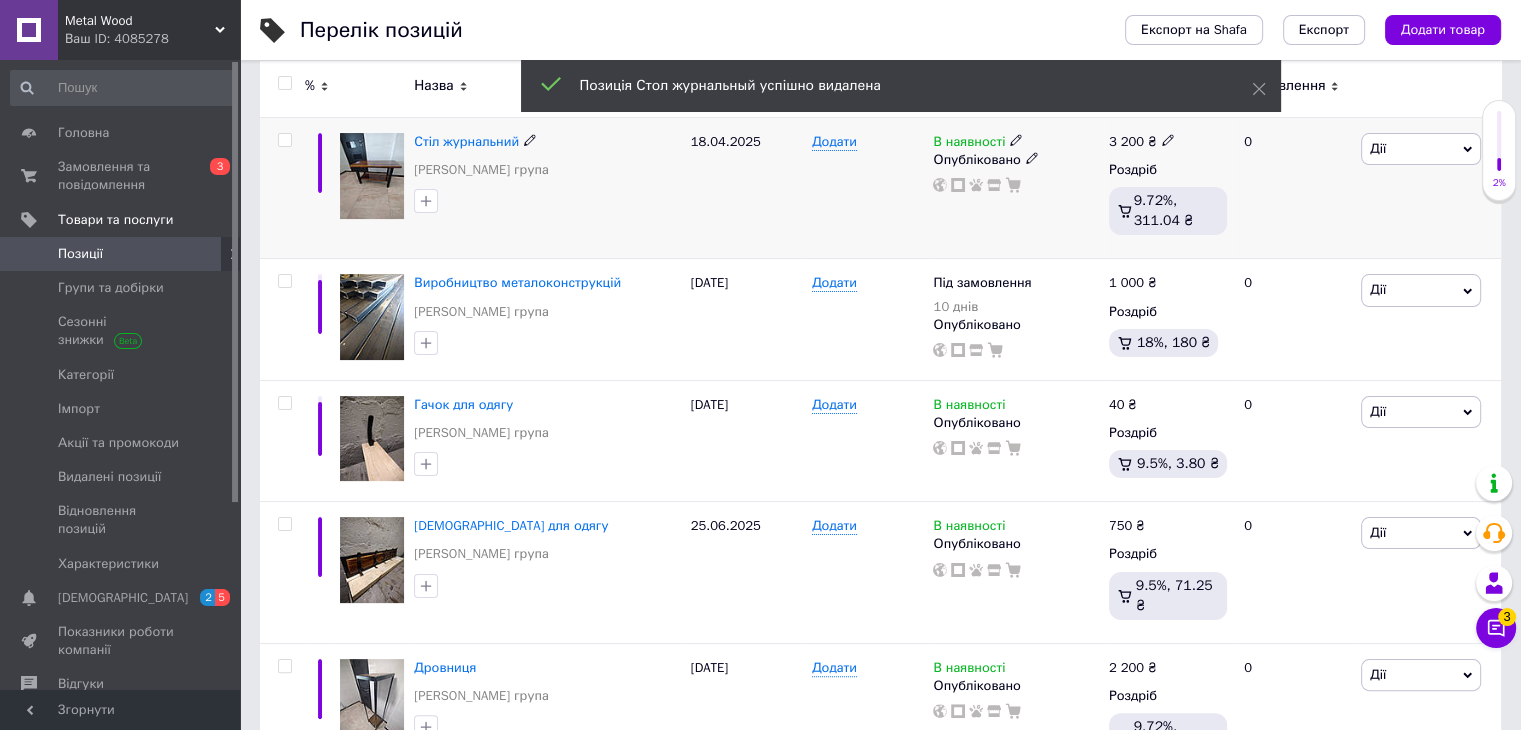 click on "Дії" at bounding box center (1421, 149) 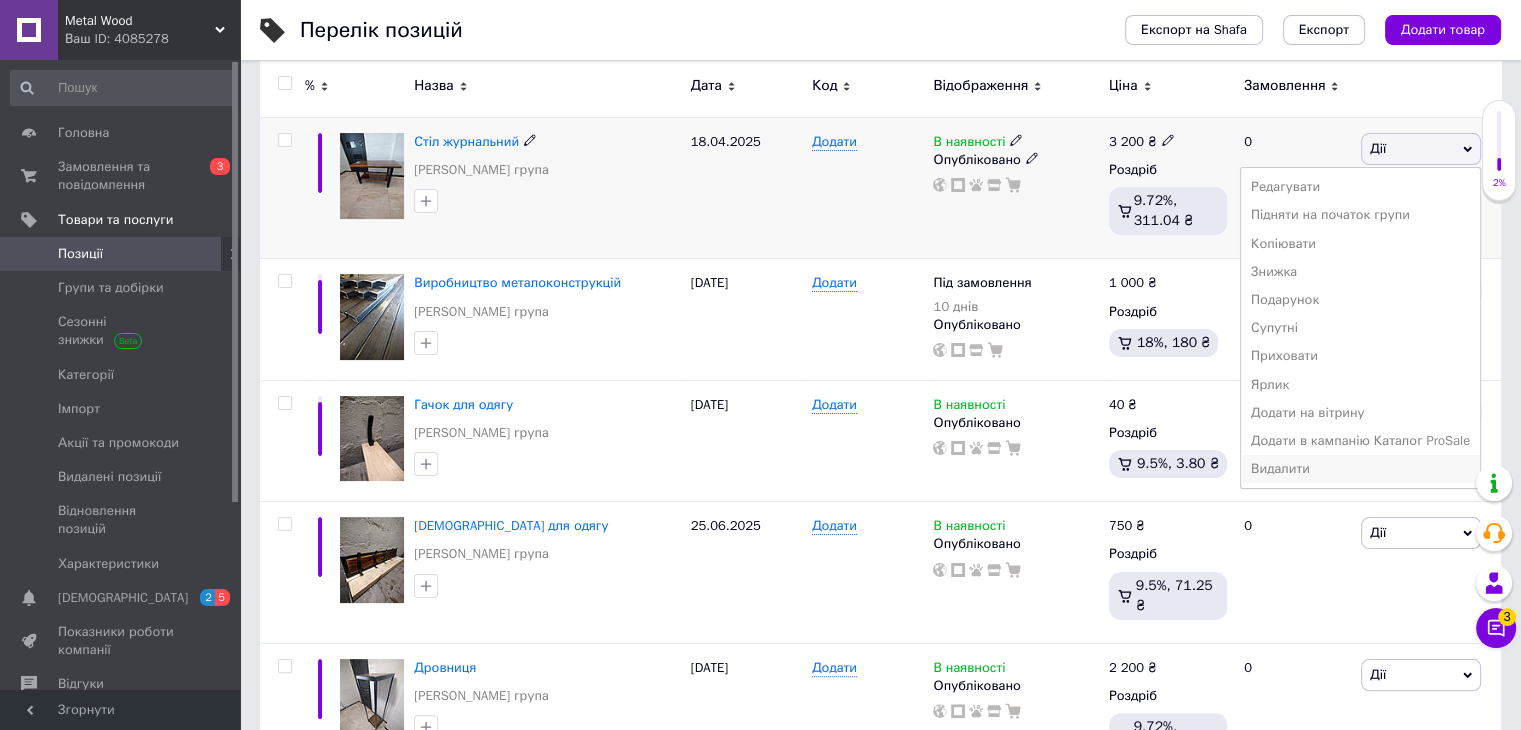 click on "Видалити" at bounding box center (1360, 469) 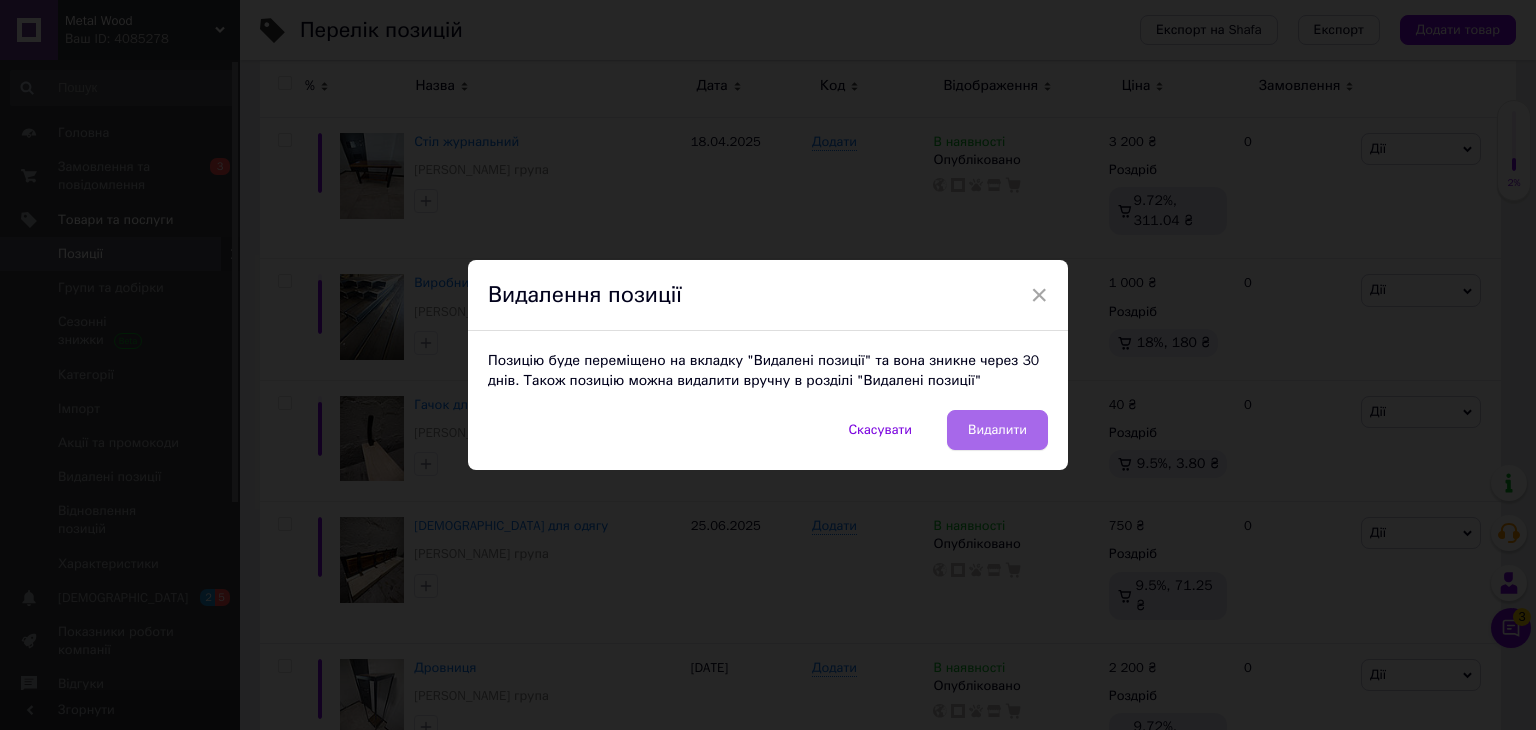 click on "Видалити" at bounding box center [997, 430] 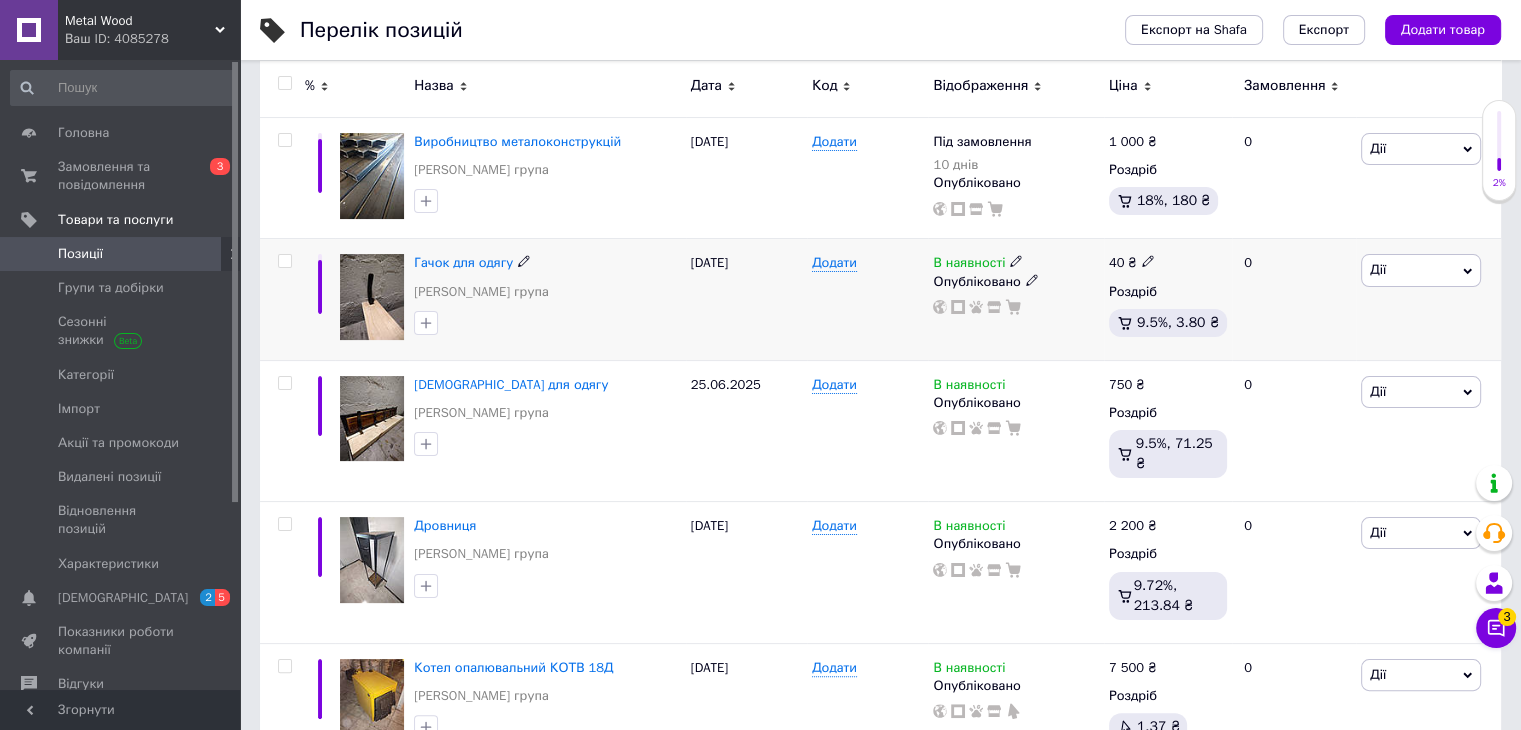 click 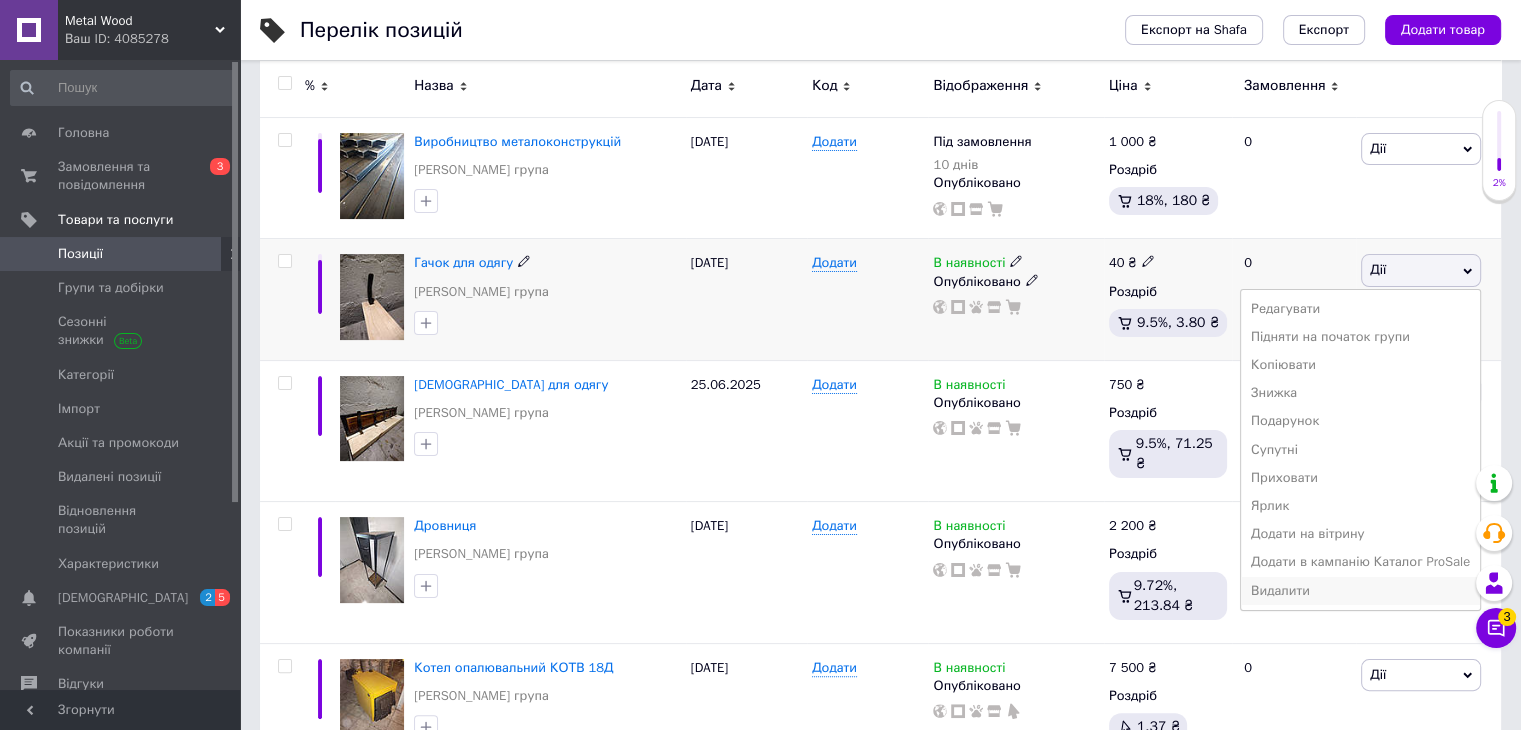 click on "Видалити" at bounding box center (1360, 591) 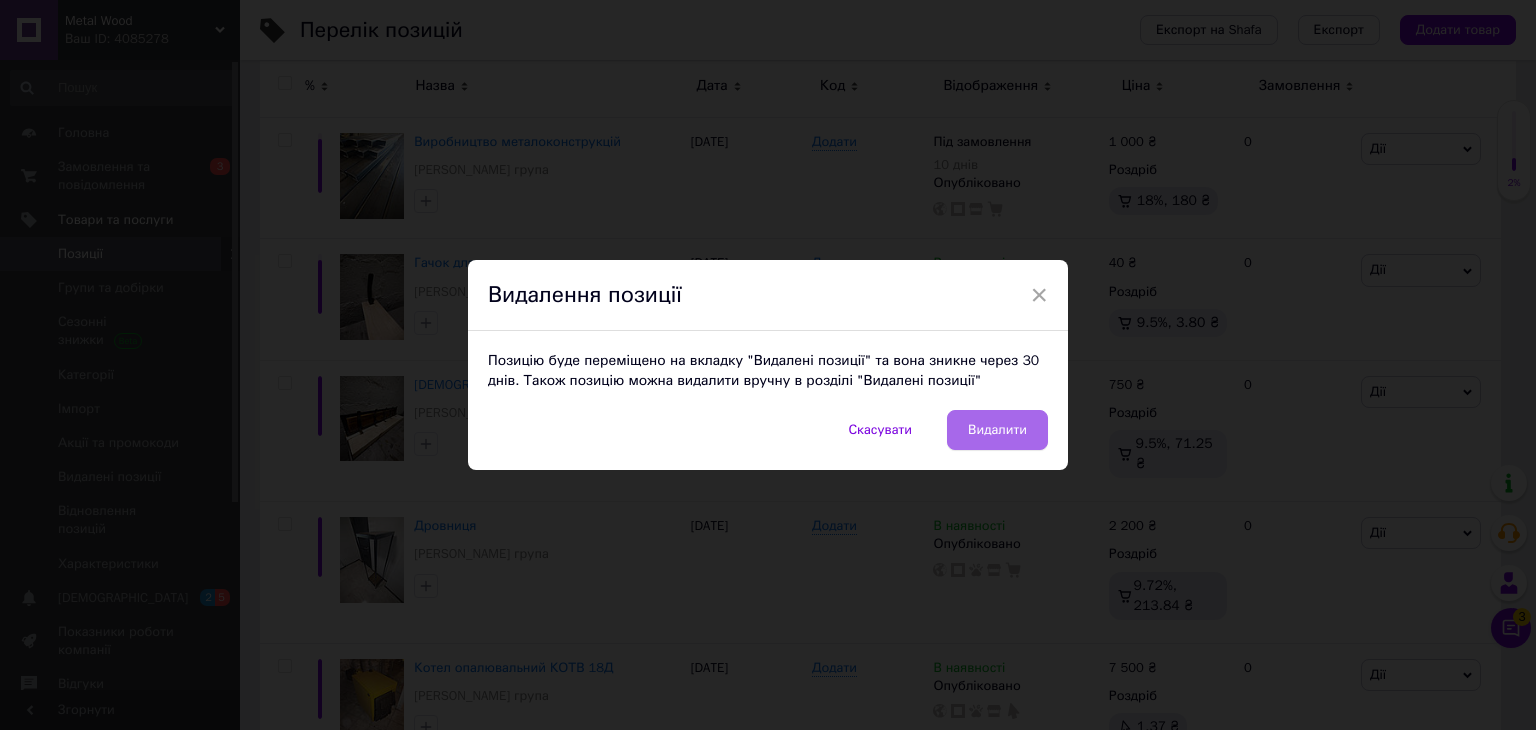 click on "Видалити" at bounding box center [997, 430] 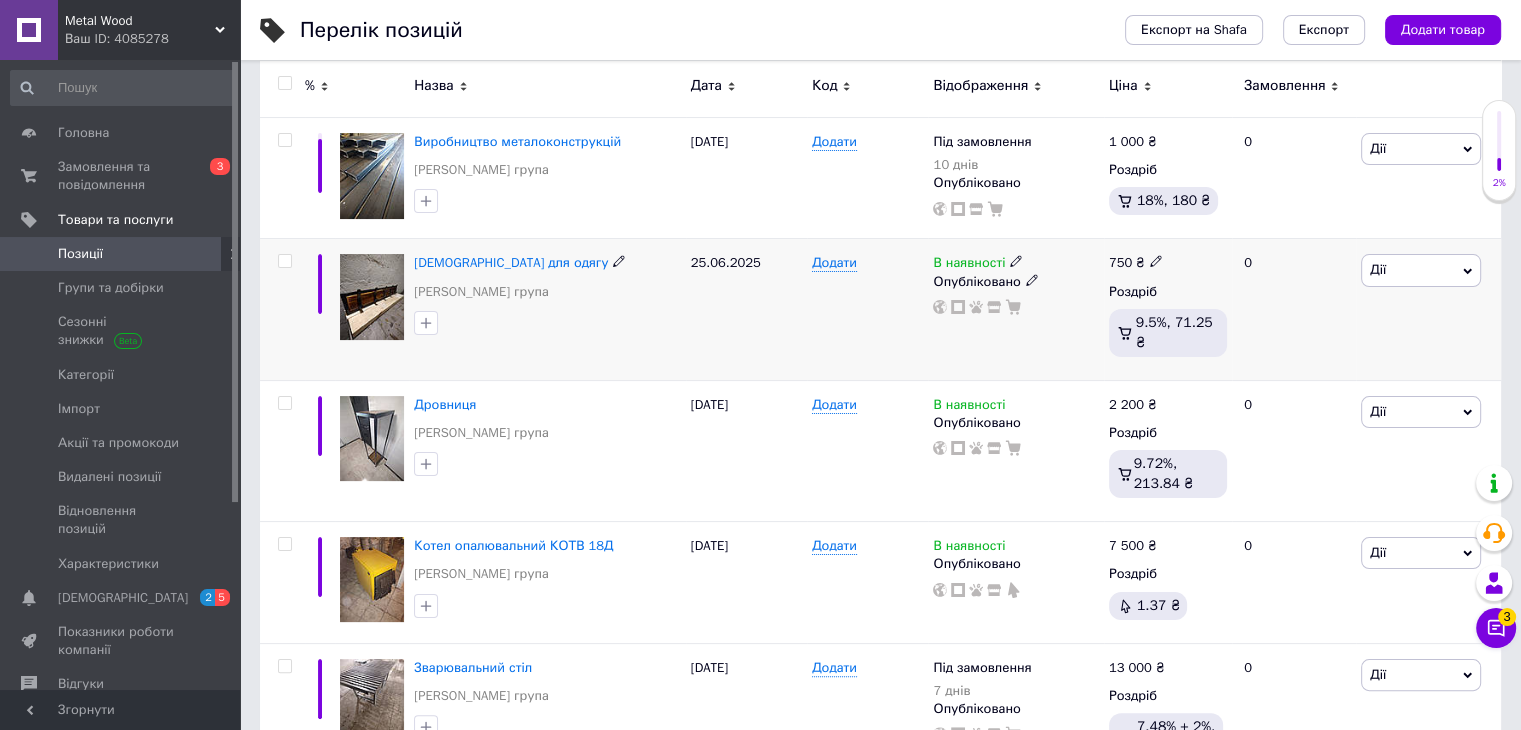 click 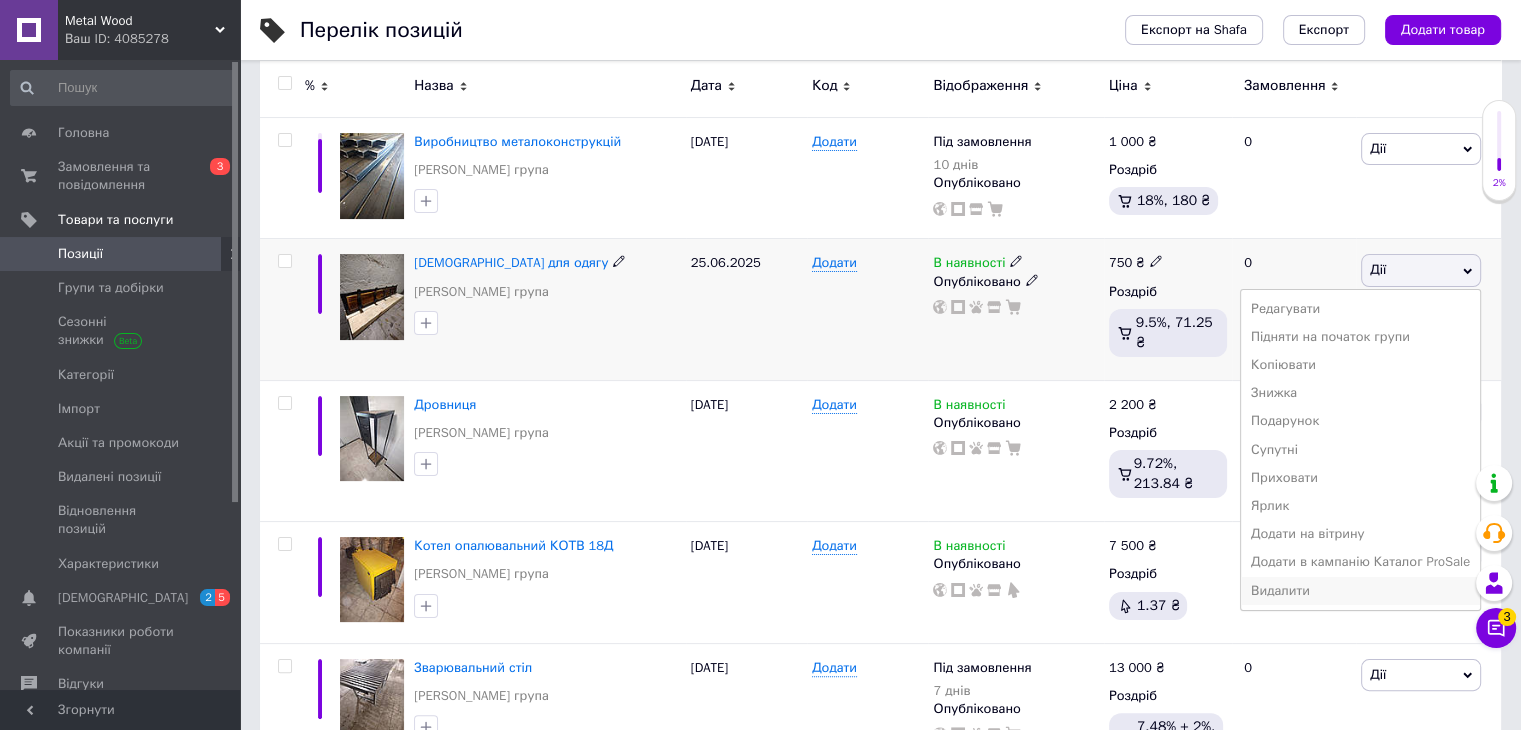 click on "Видалити" at bounding box center [1360, 591] 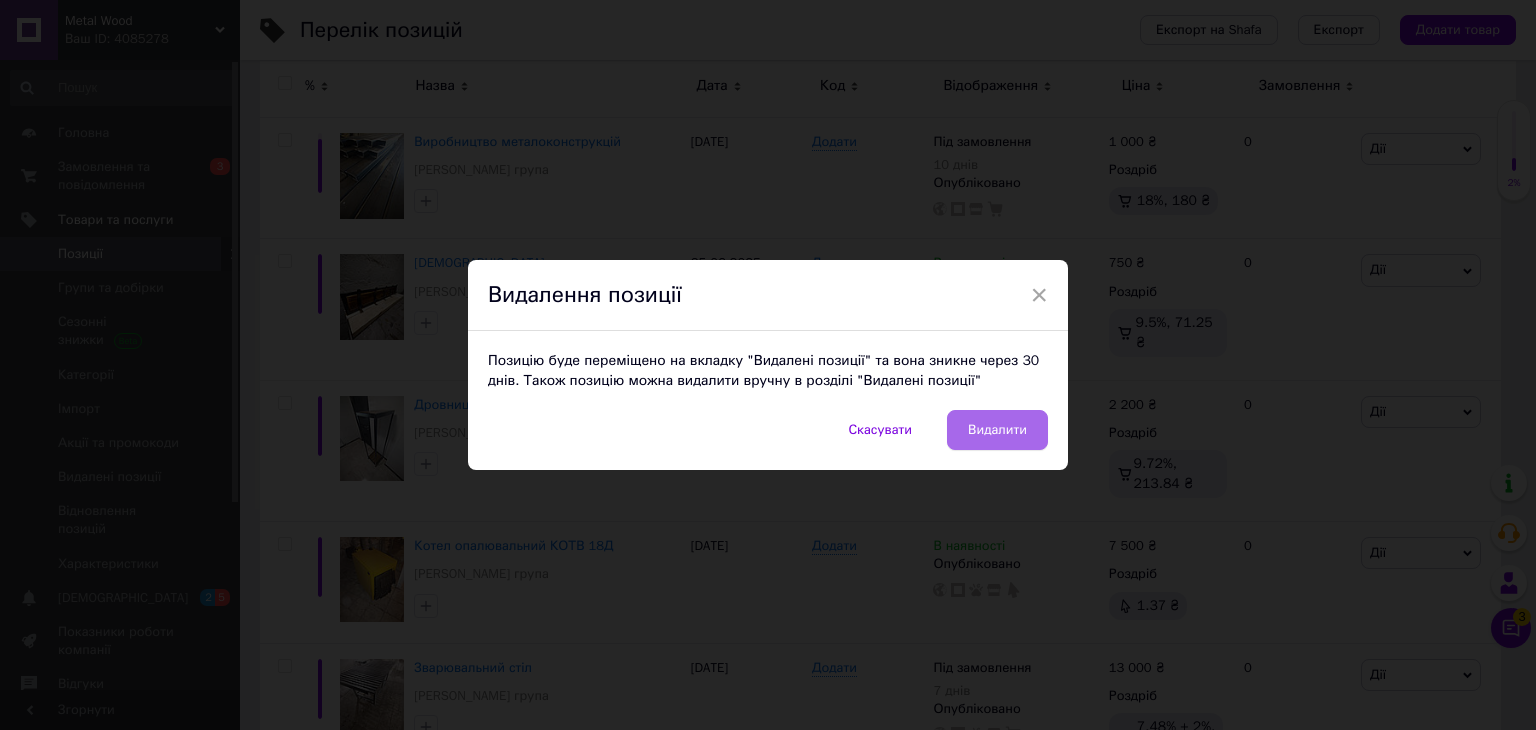 click on "Видалити" at bounding box center [997, 430] 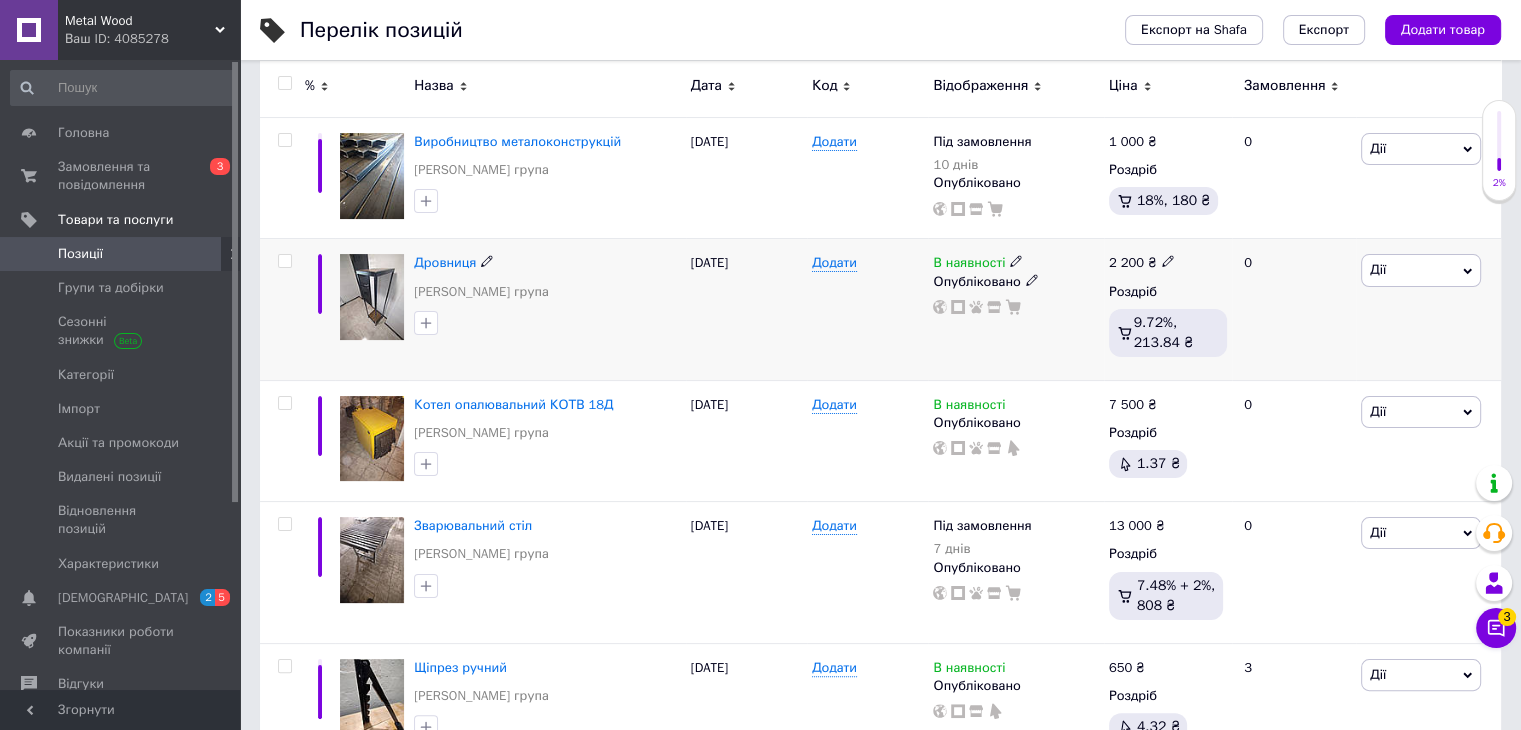 click on "Дії" at bounding box center [1421, 270] 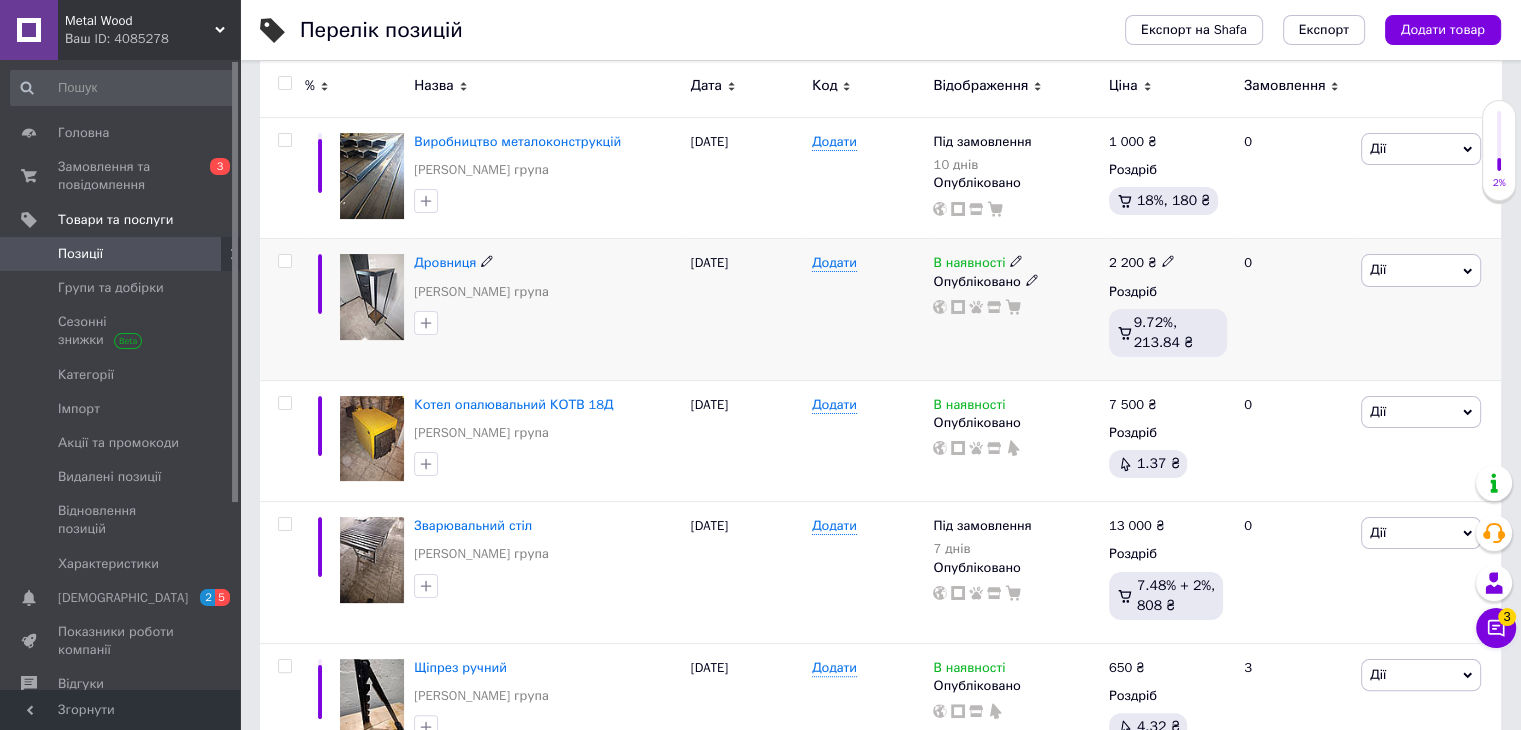 click on "В наявності Опубліковано" at bounding box center (1015, 309) 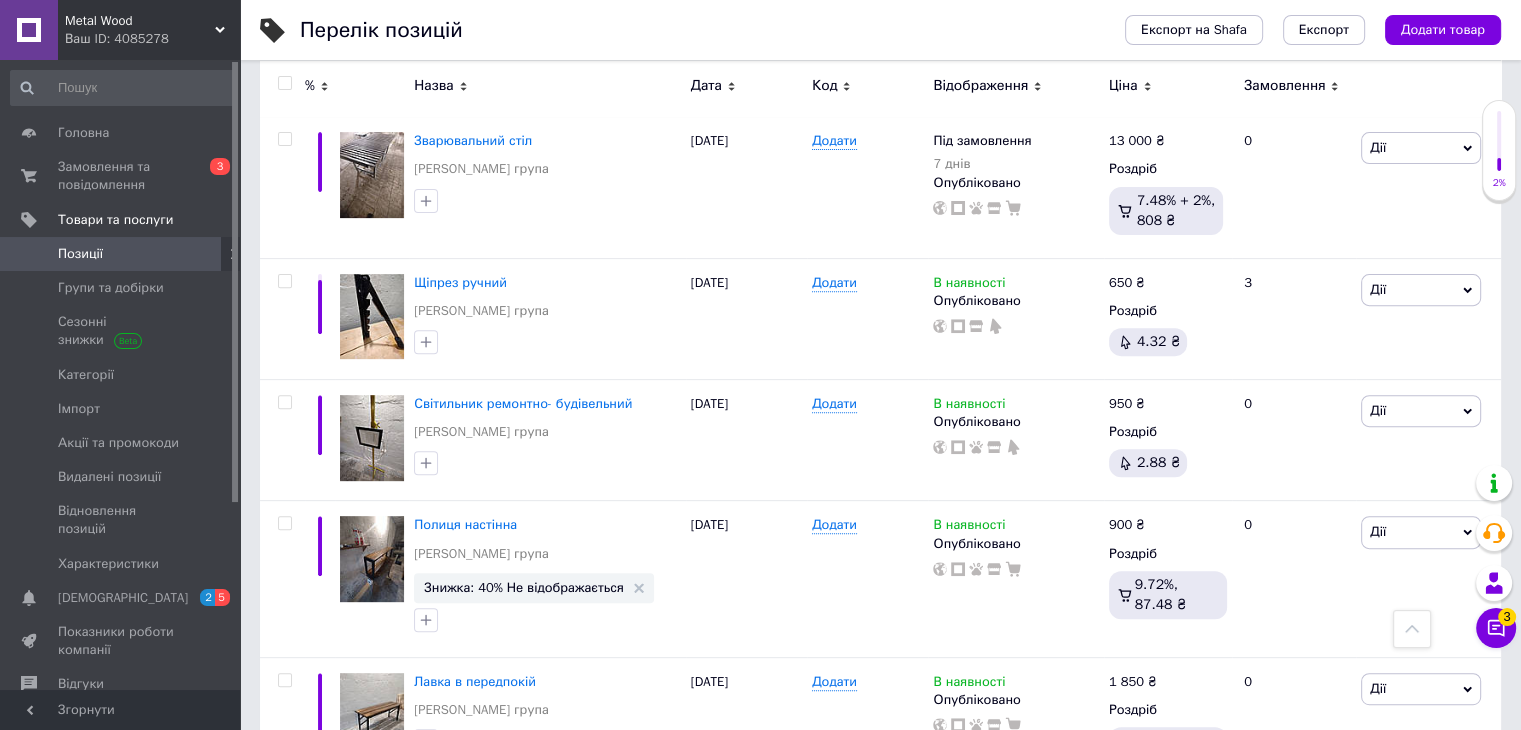 scroll, scrollTop: 672, scrollLeft: 0, axis: vertical 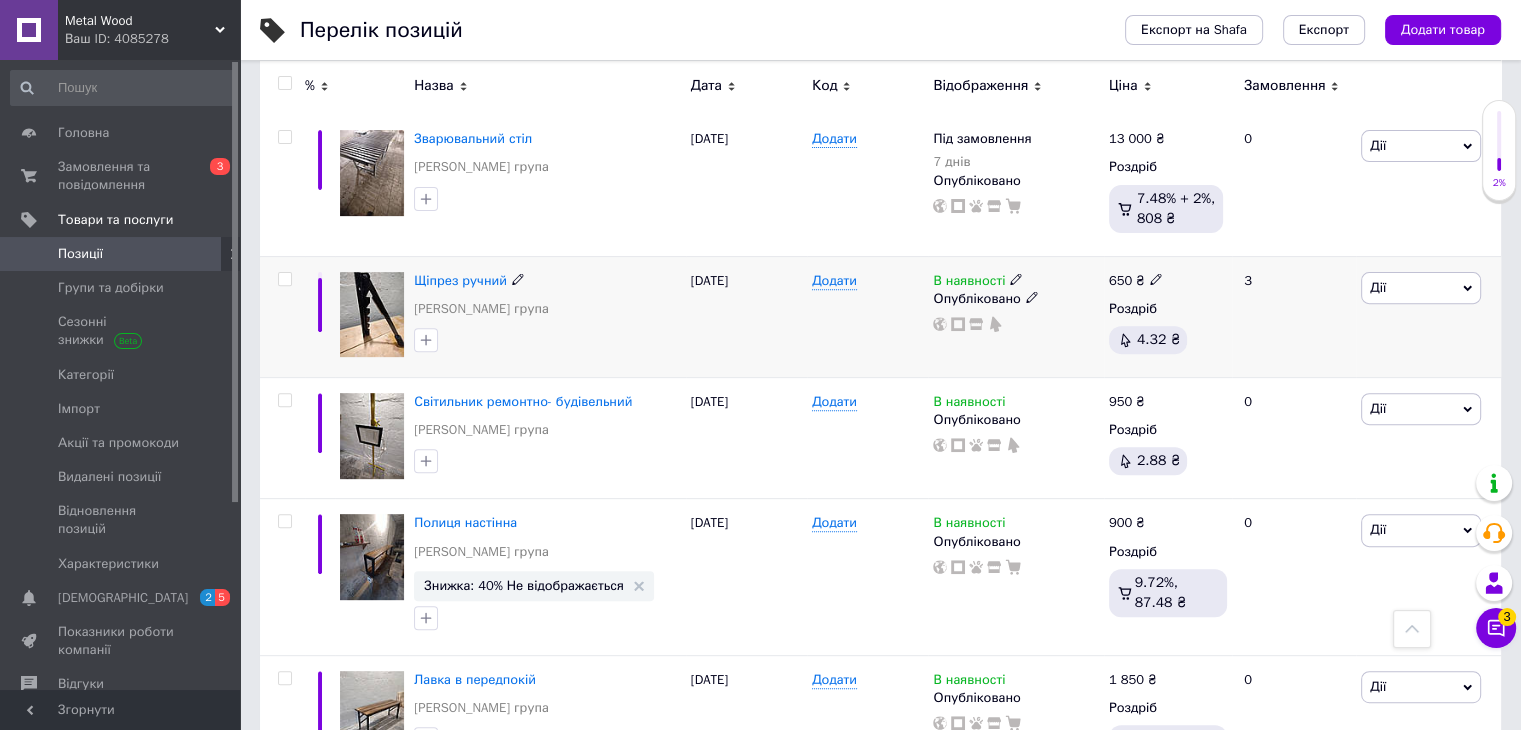 click on "Дії" at bounding box center (1421, 288) 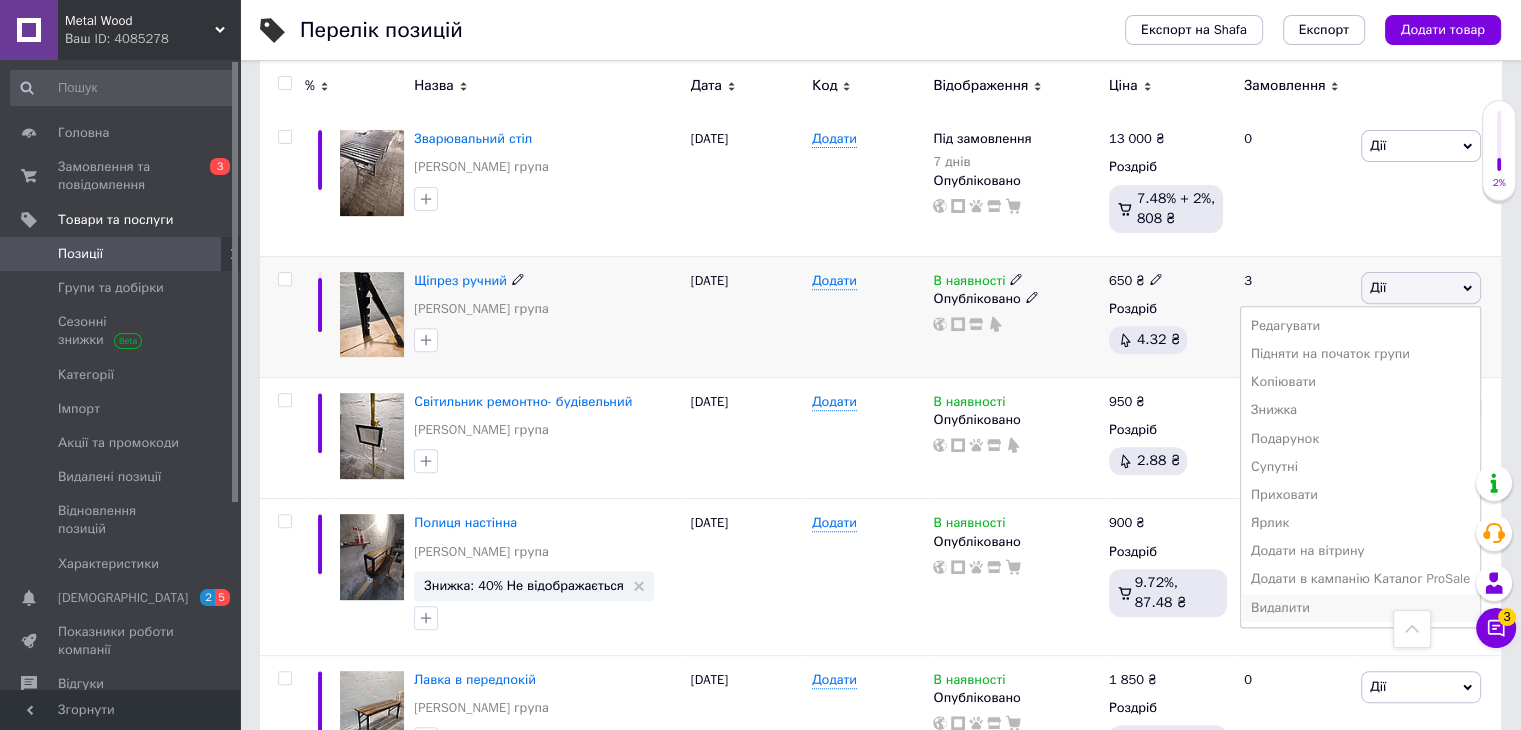 click on "Видалити" at bounding box center [1360, 608] 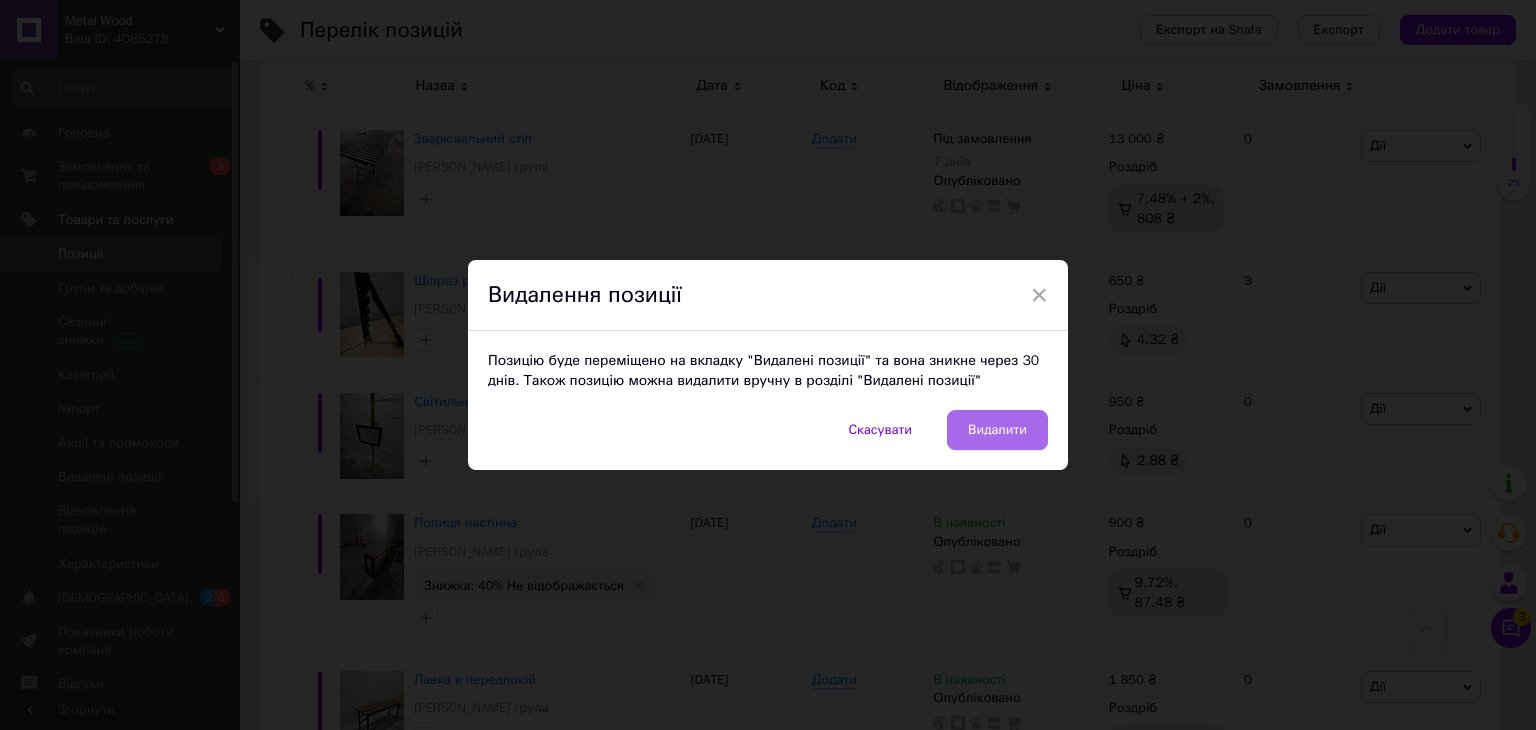click on "Видалити" at bounding box center [997, 430] 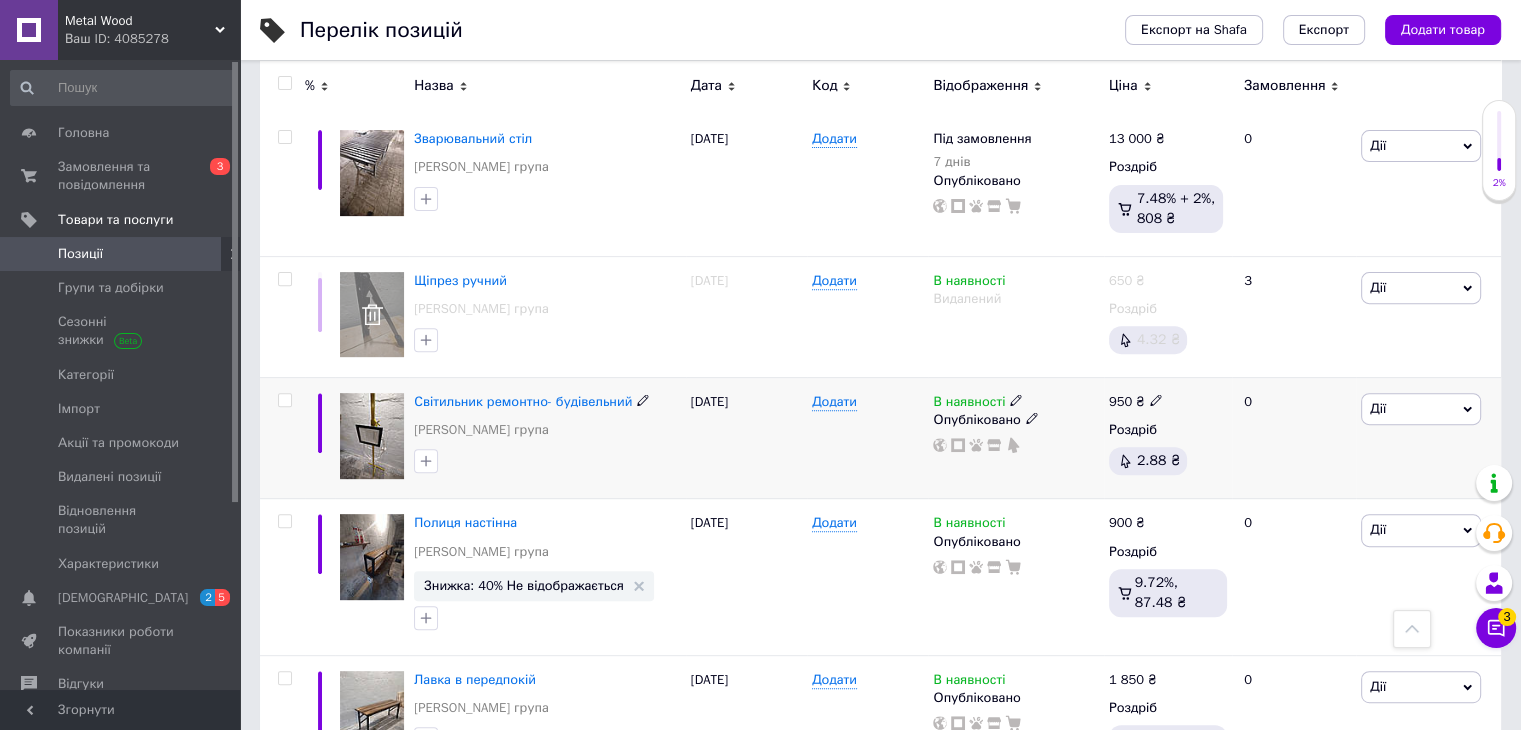 click 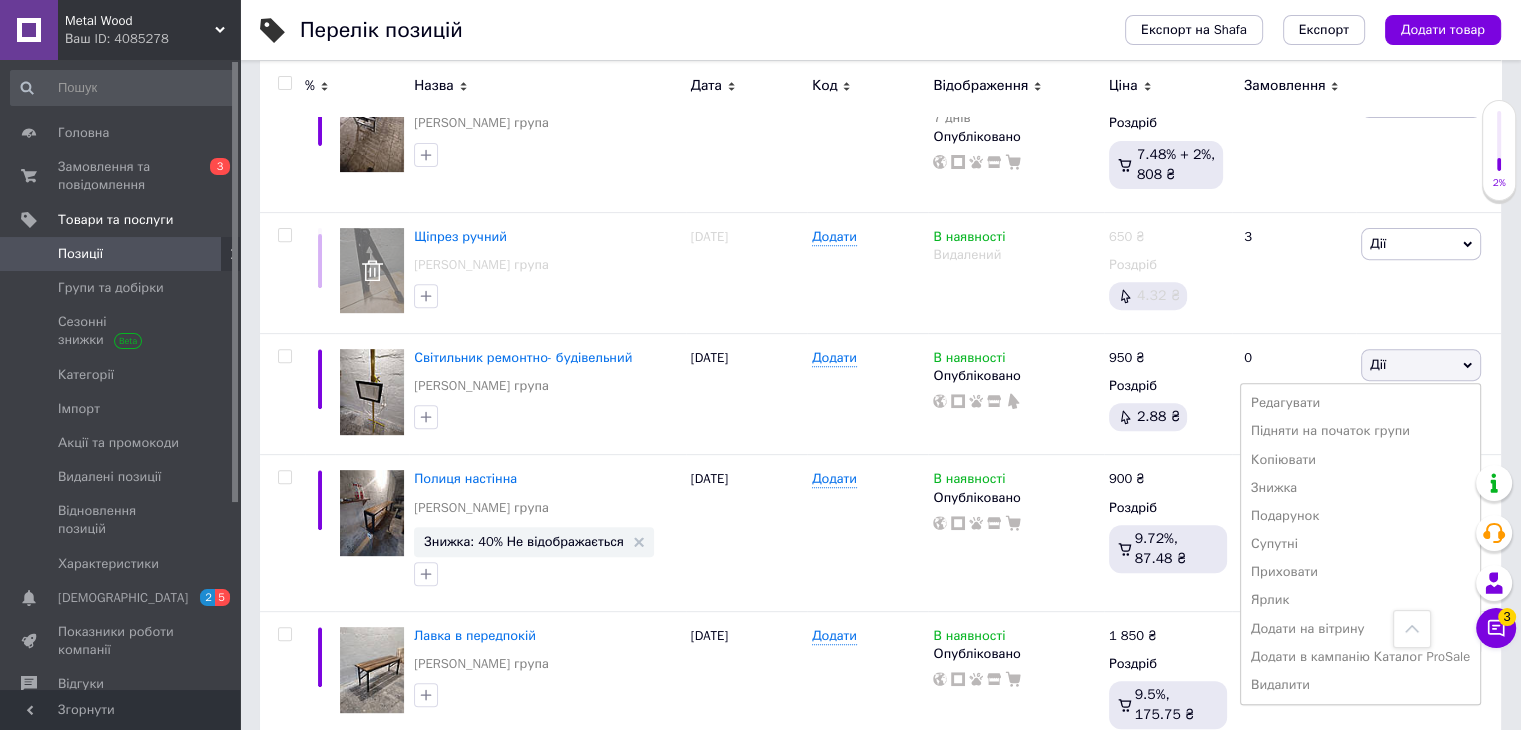 scroll, scrollTop: 752, scrollLeft: 0, axis: vertical 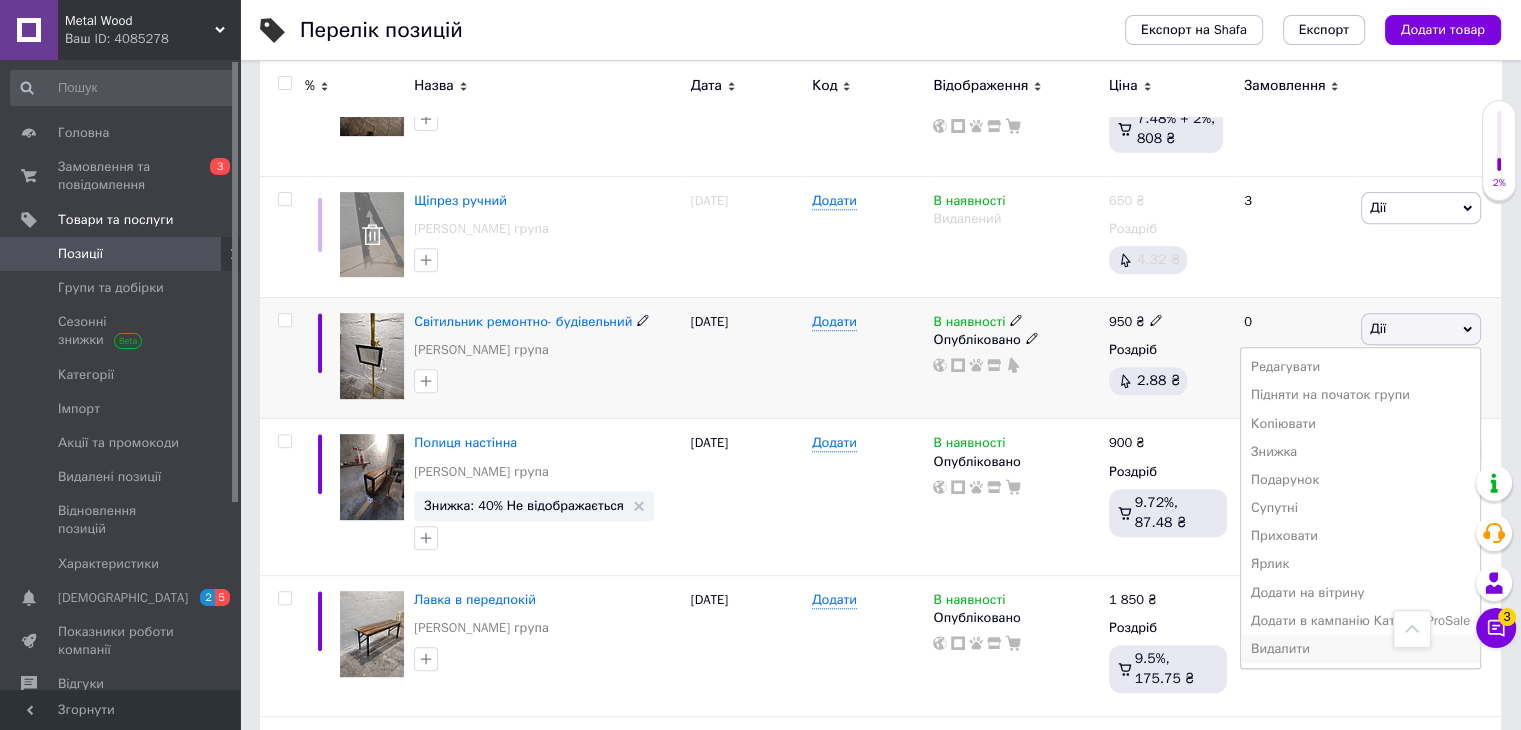 click on "Видалити" at bounding box center (1360, 649) 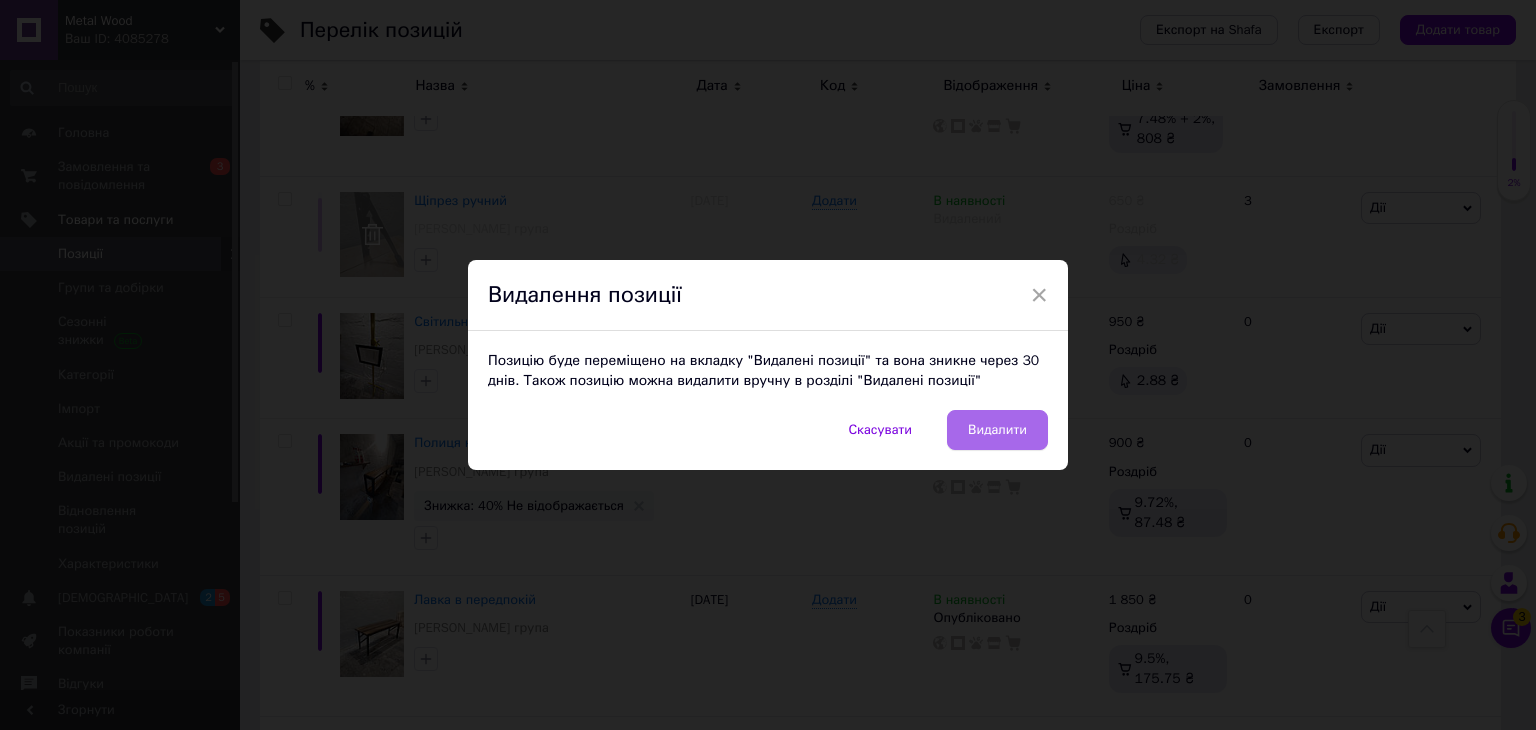 click on "Видалити" at bounding box center [997, 430] 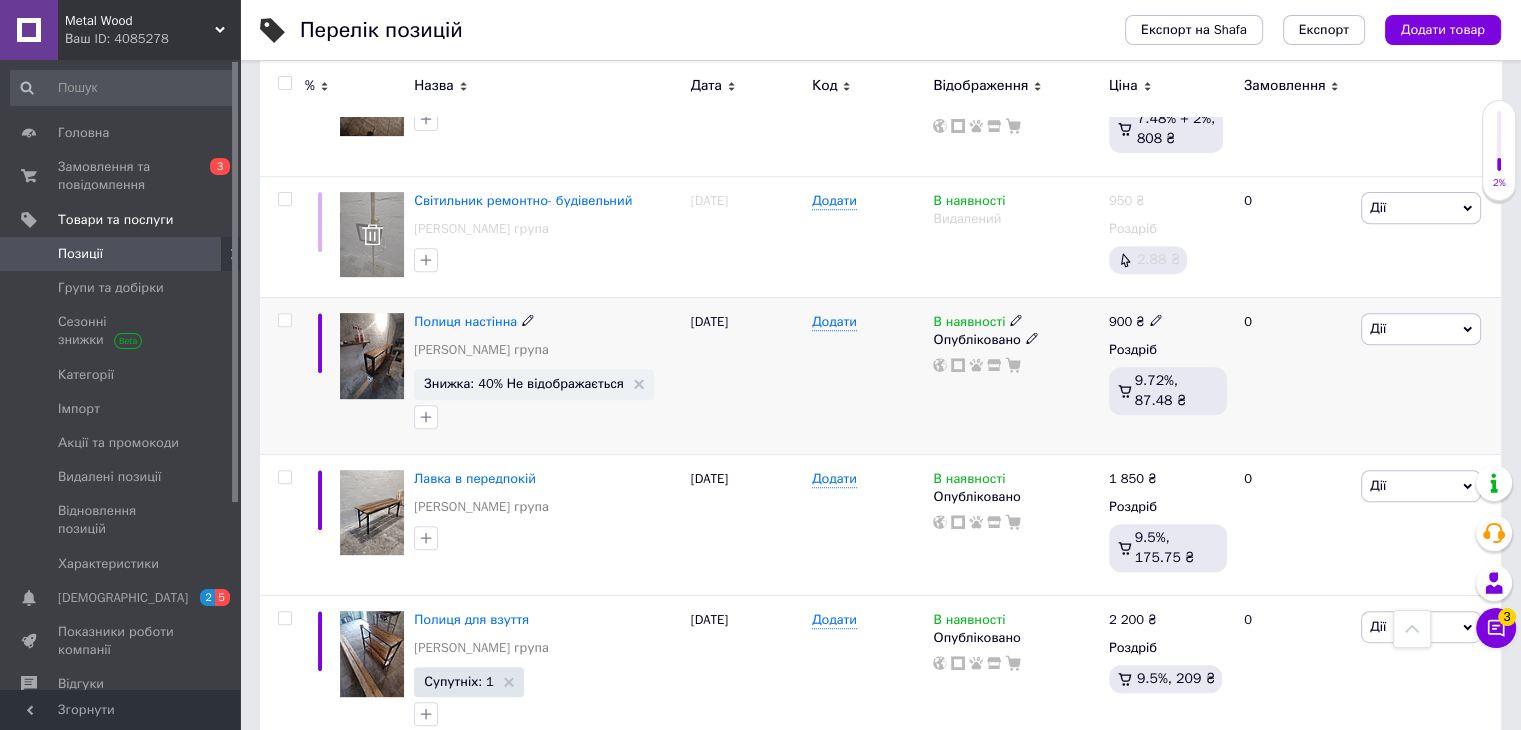click 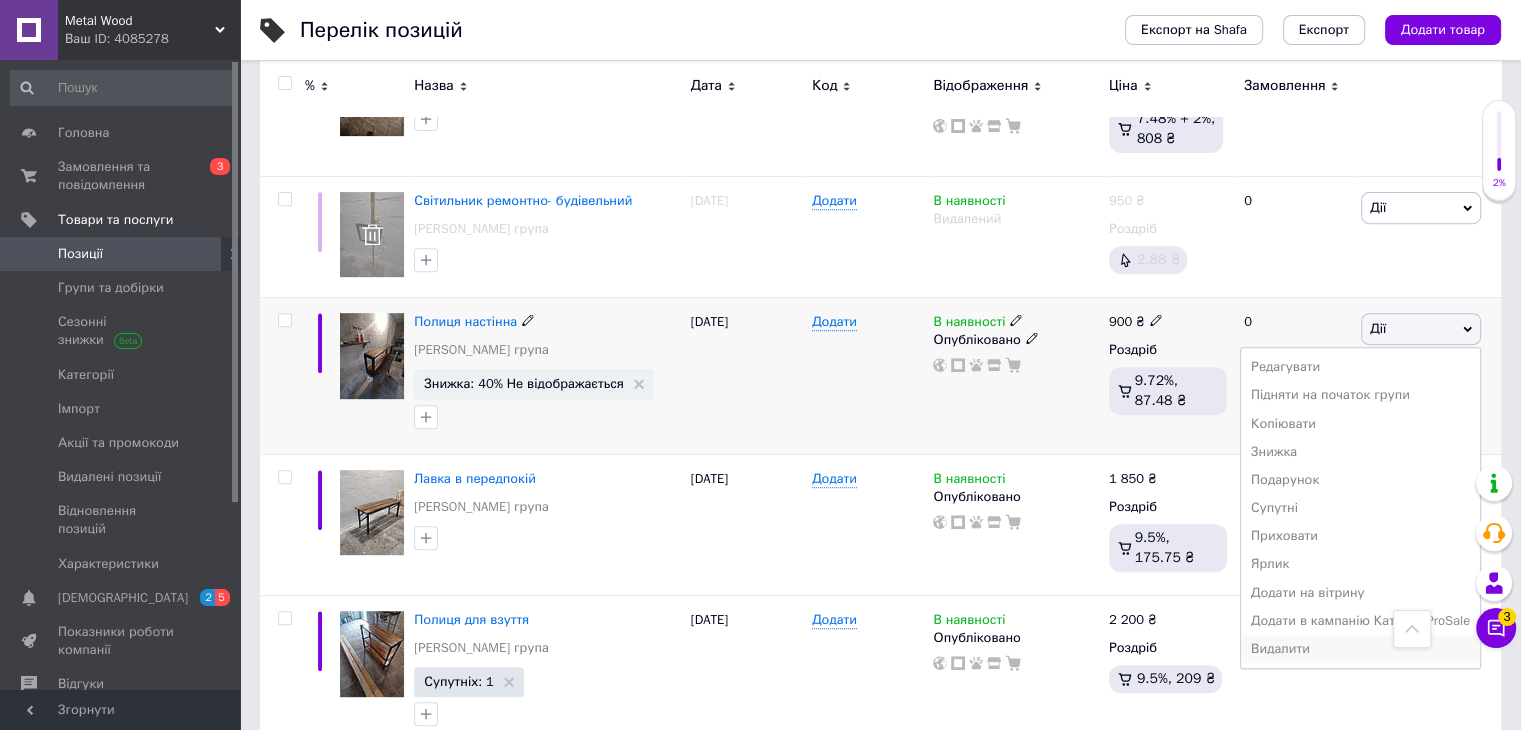 click on "Видалити" at bounding box center [1360, 649] 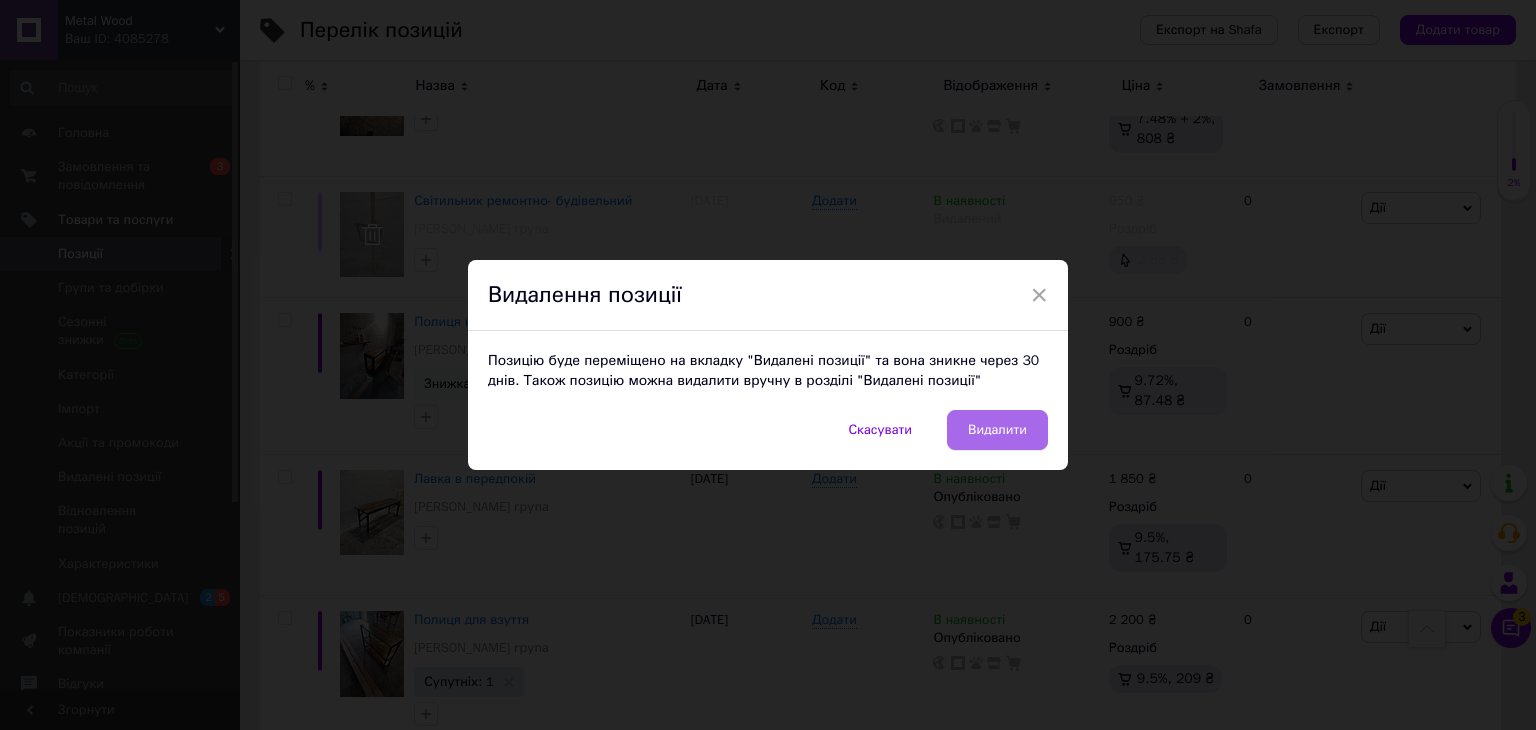 click on "Видалити" at bounding box center [997, 430] 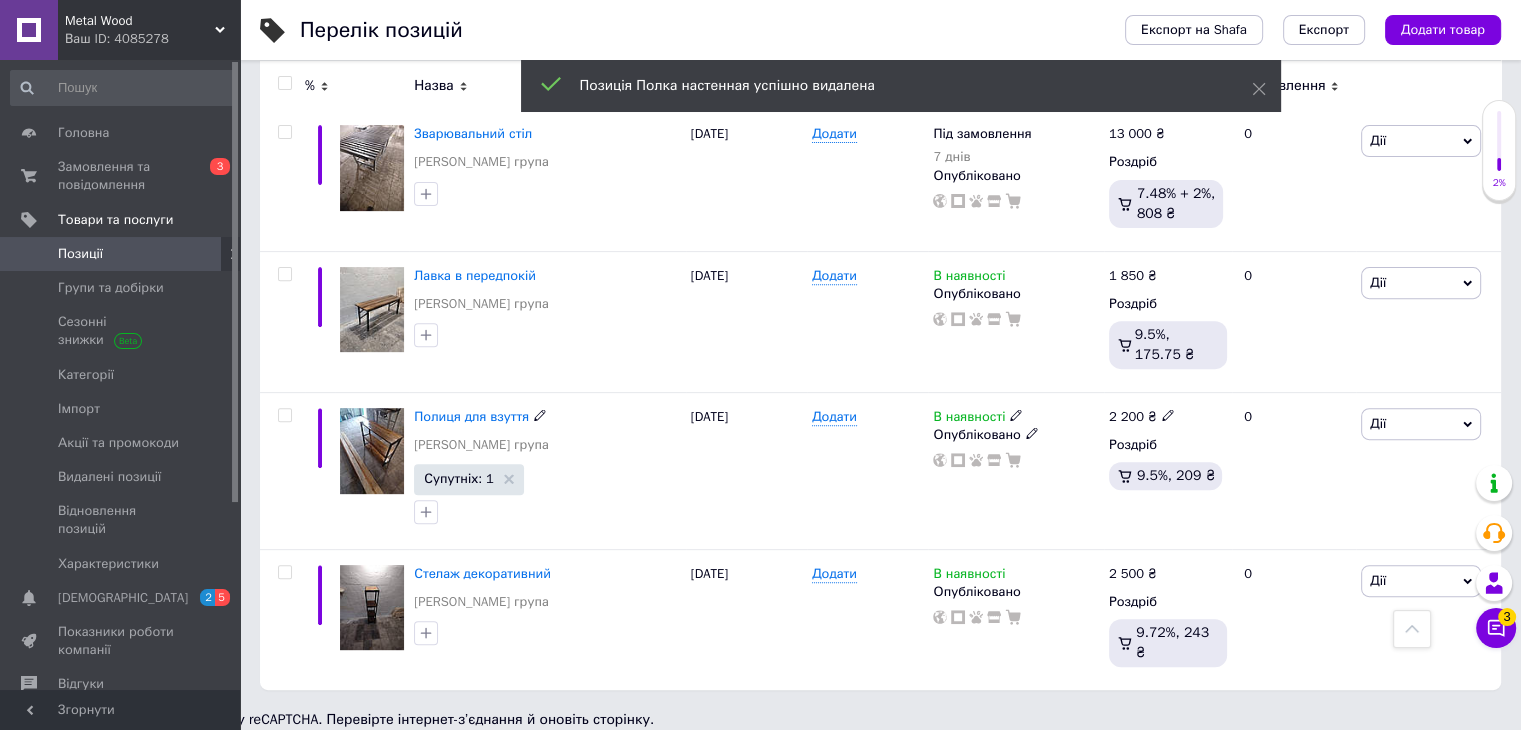 scroll, scrollTop: 655, scrollLeft: 0, axis: vertical 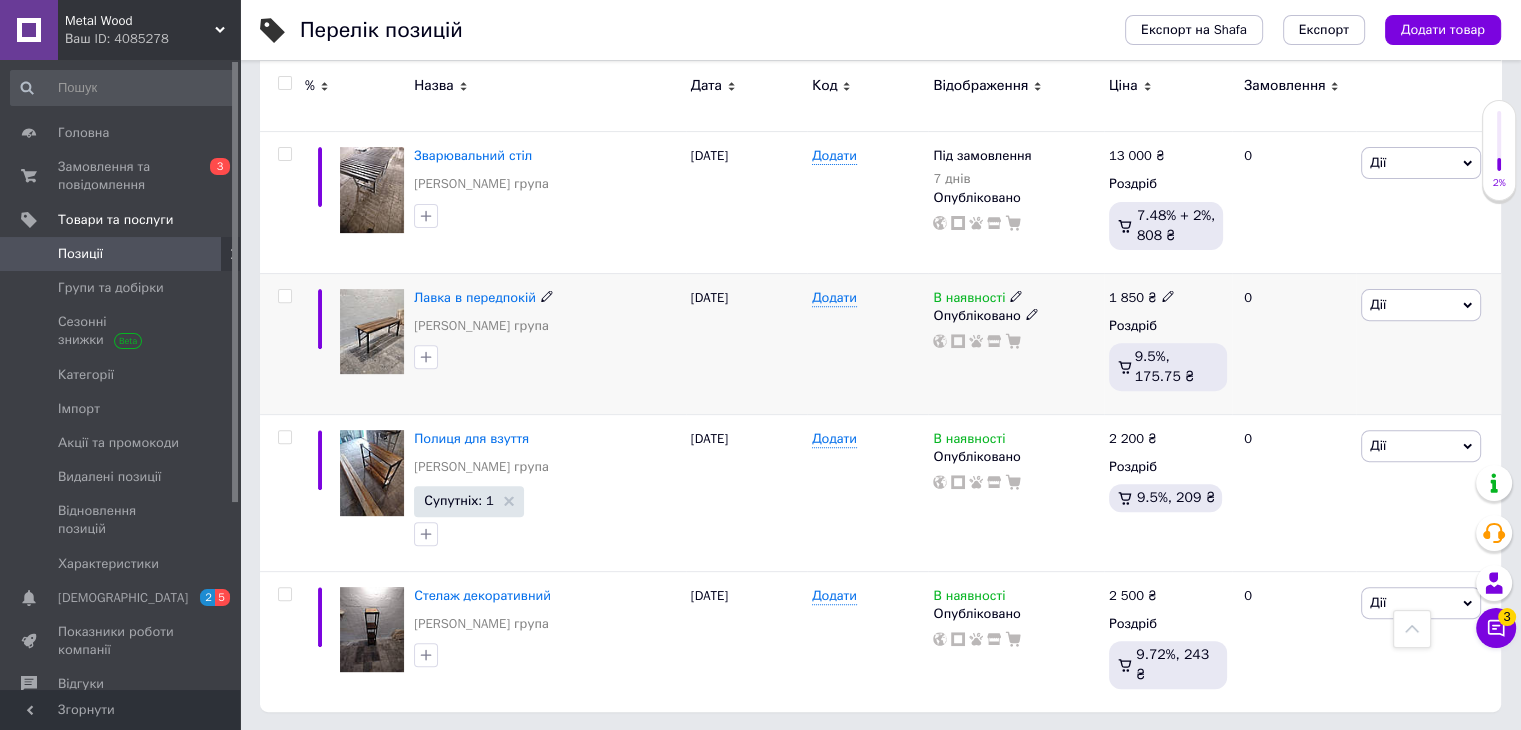 click on "Дії" at bounding box center [1421, 305] 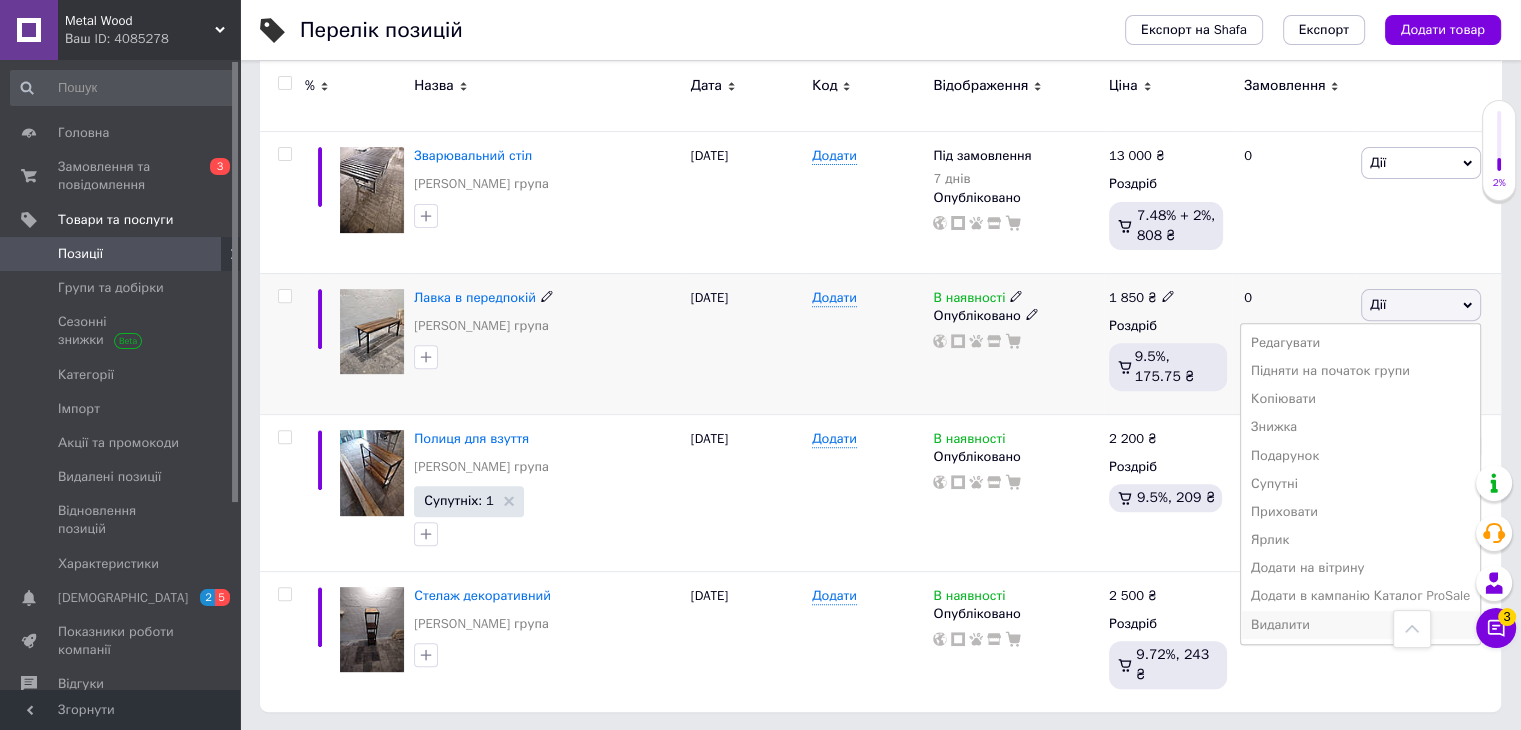 click on "Видалити" at bounding box center (1360, 625) 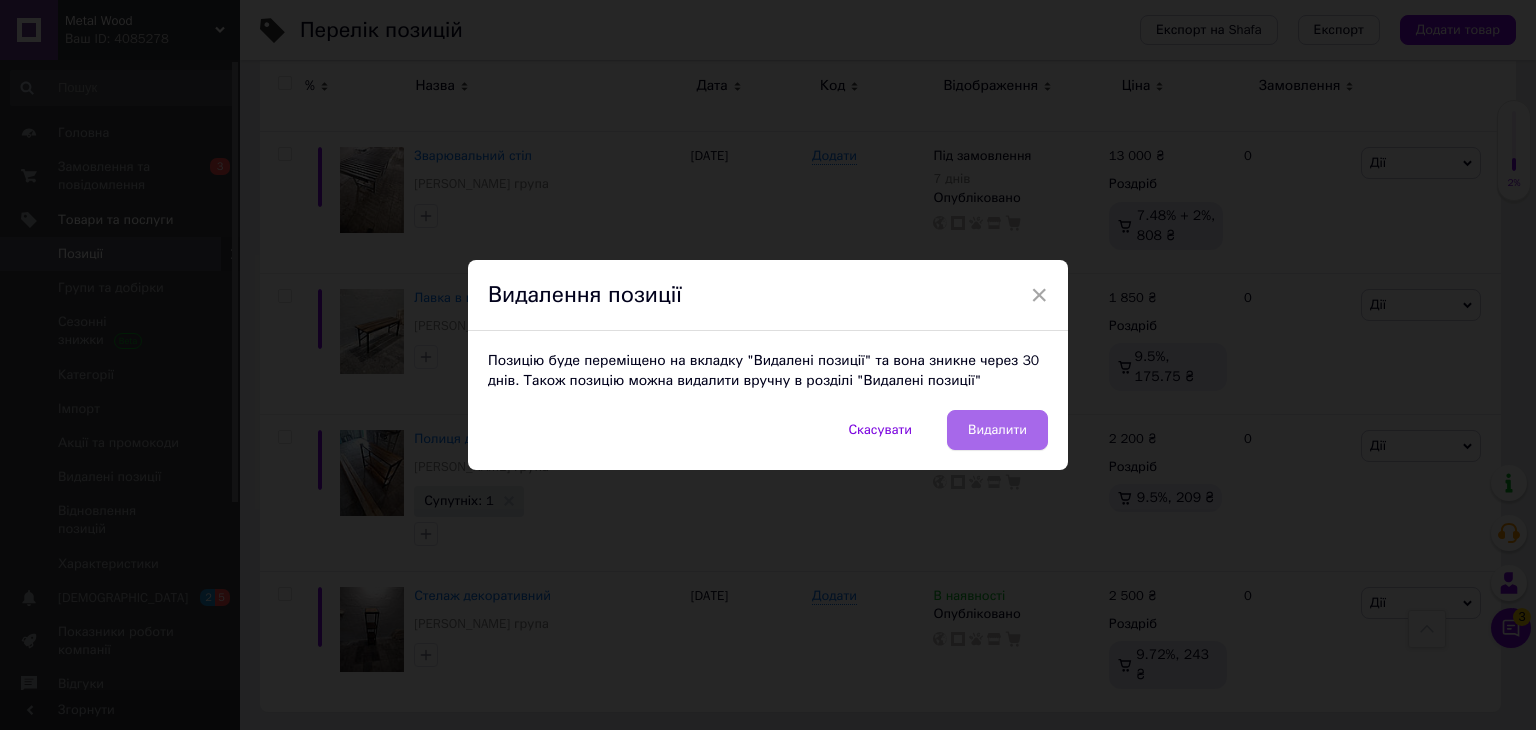click on "Видалити" at bounding box center (997, 430) 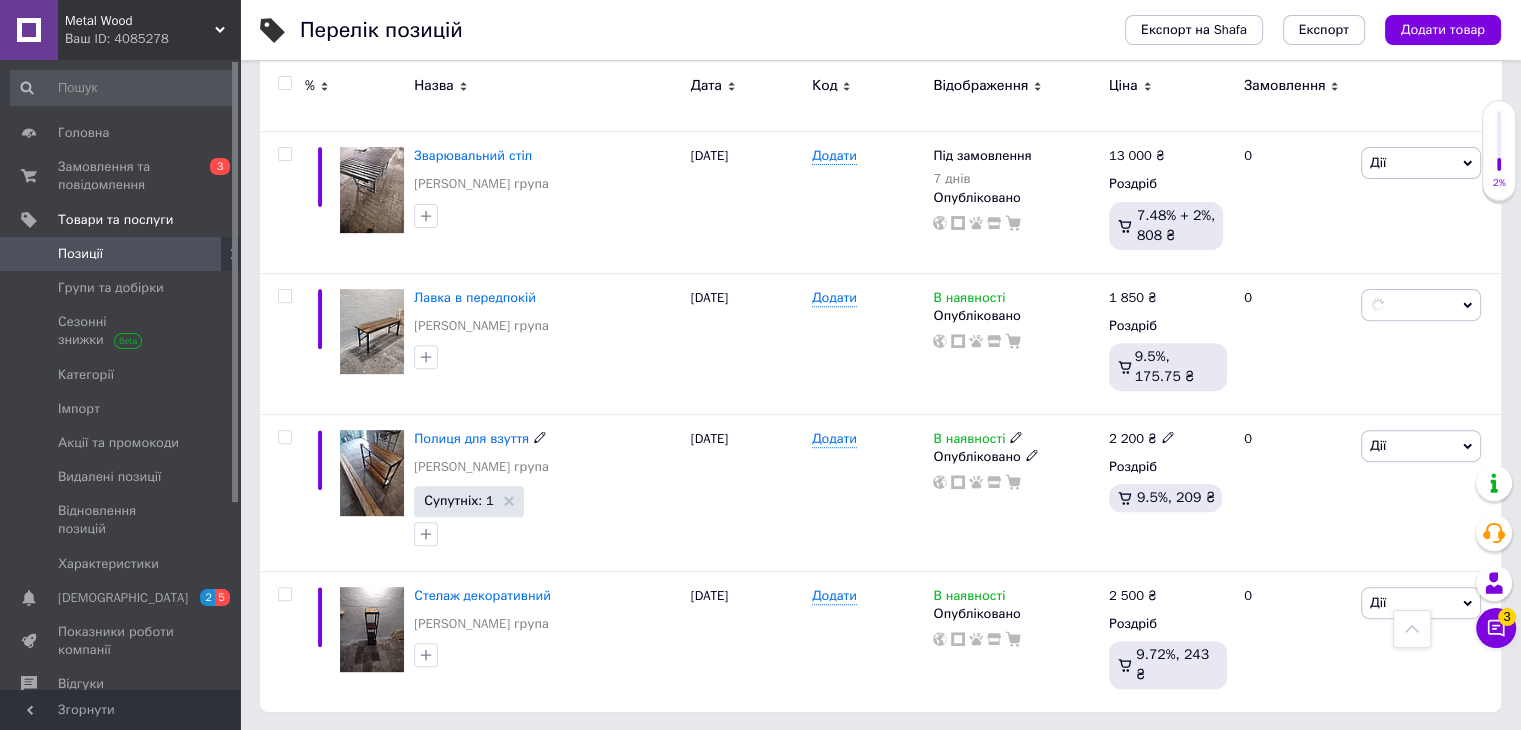click on "% Назва Дата Код Відображення Ціна Замовлення Виробництво металоконструкцій [PERSON_NAME] група [DATE] Додати Під замовлення 10 днів Опубліковано 1 000   ₴ Роздріб 18%, 180 ₴ 0 Дії Редагувати Підняти на початок групи Копіювати Знижка Подарунок Супутні Приховати Ярлик Додати на вітрину Додати в кампанію Каталог ProSale Видалити Дровниця [PERSON_NAME] група [DATE] Додати В наявності Опубліковано 2 200   ₴ Роздріб 9.72%, 213.84 ₴ 0 Дії Редагувати Підняти на початок групи Копіювати Знижка Подарунок Супутні Приховати Ярлик Додати на вітрину Додати в кампанію Каталог ProSale Видалити [DATE]" at bounding box center [880, 202] 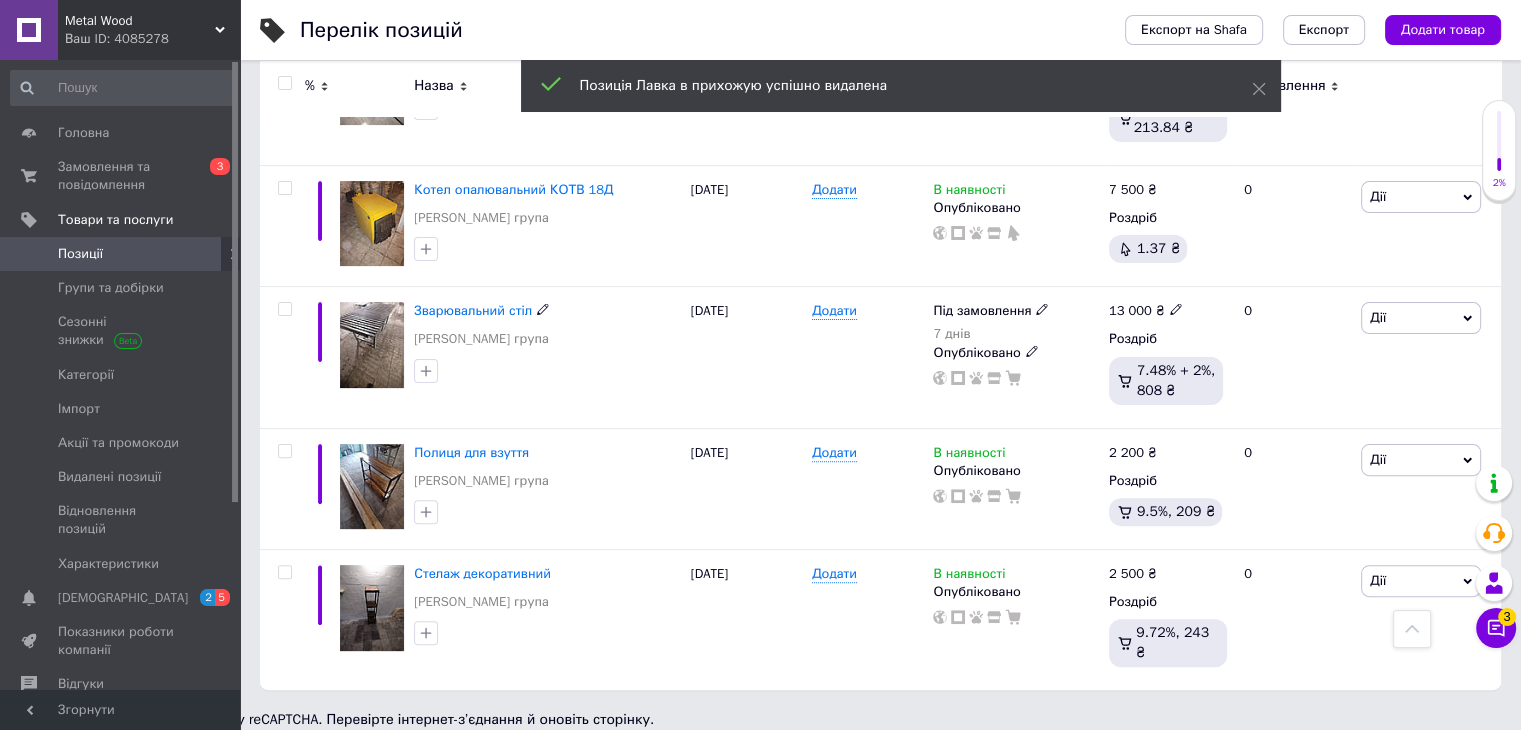 scroll, scrollTop: 479, scrollLeft: 0, axis: vertical 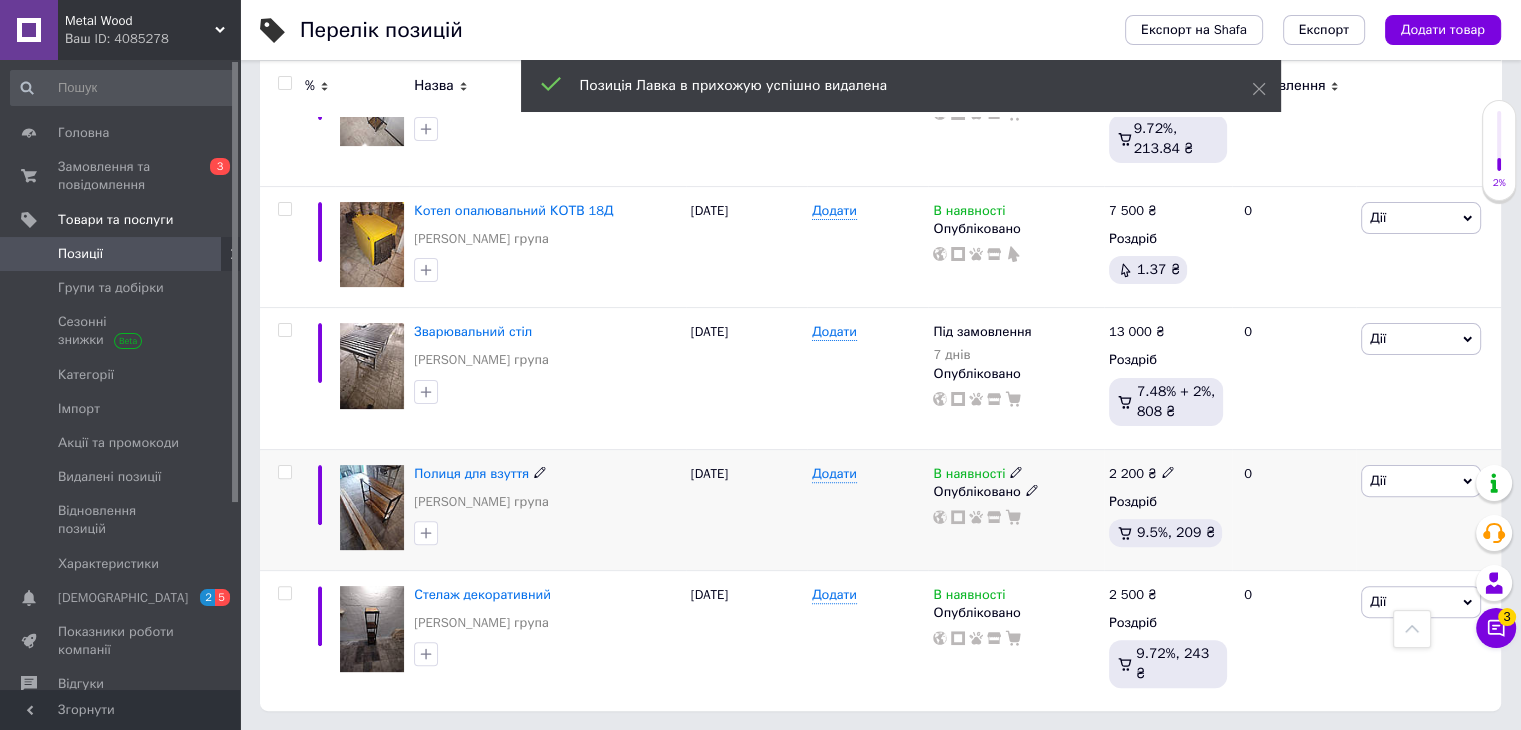 click on "Дії" at bounding box center (1421, 481) 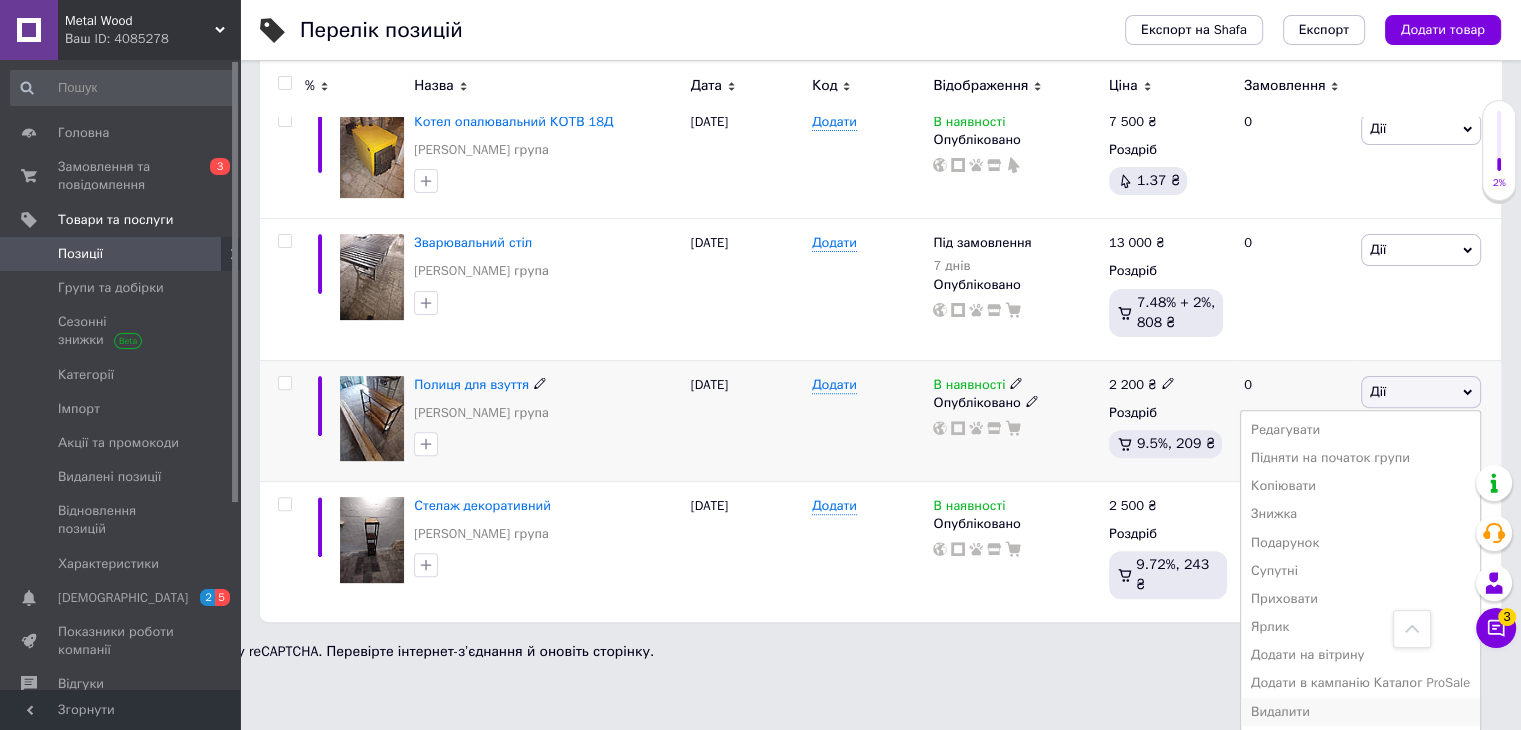 click on "Видалити" at bounding box center (1360, 712) 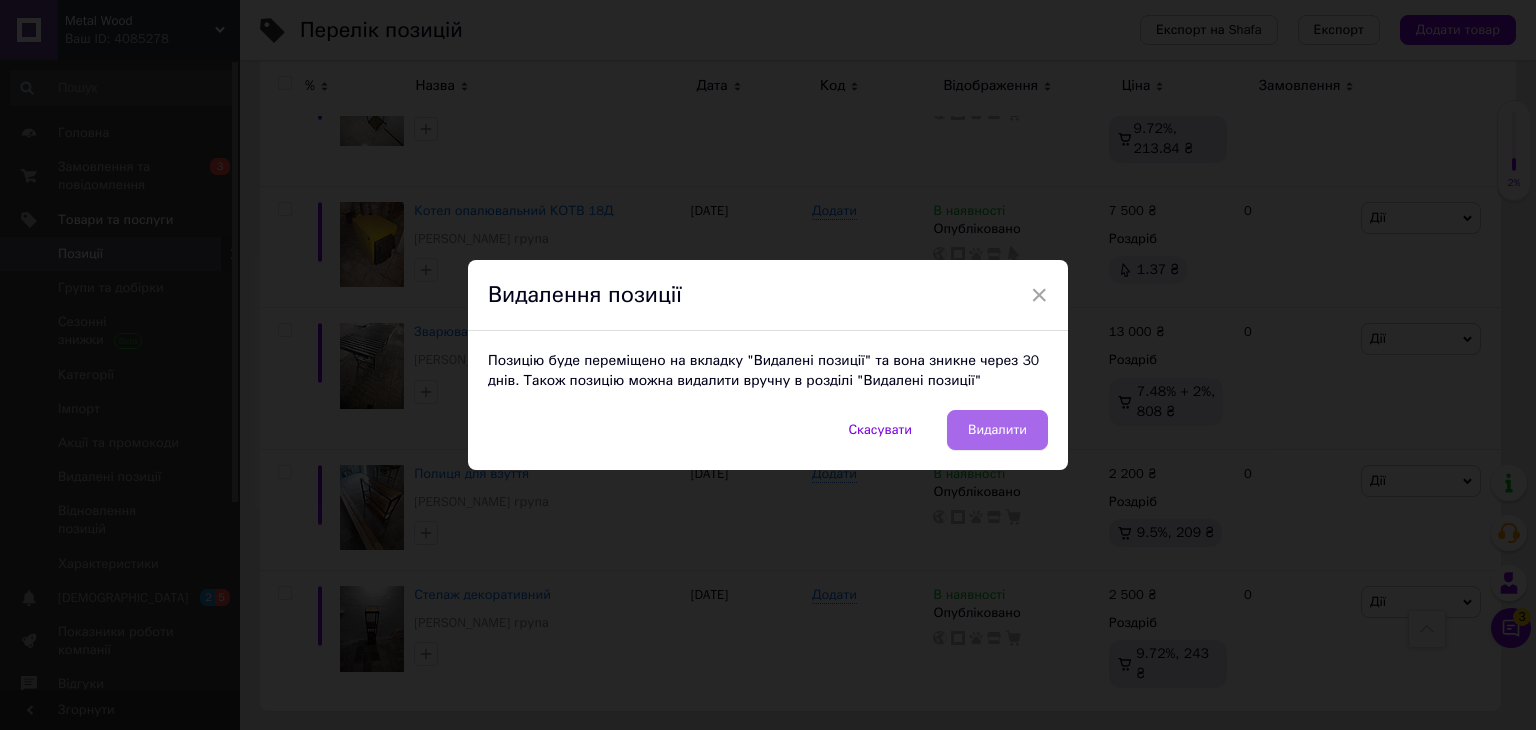 click on "Видалити" at bounding box center (997, 430) 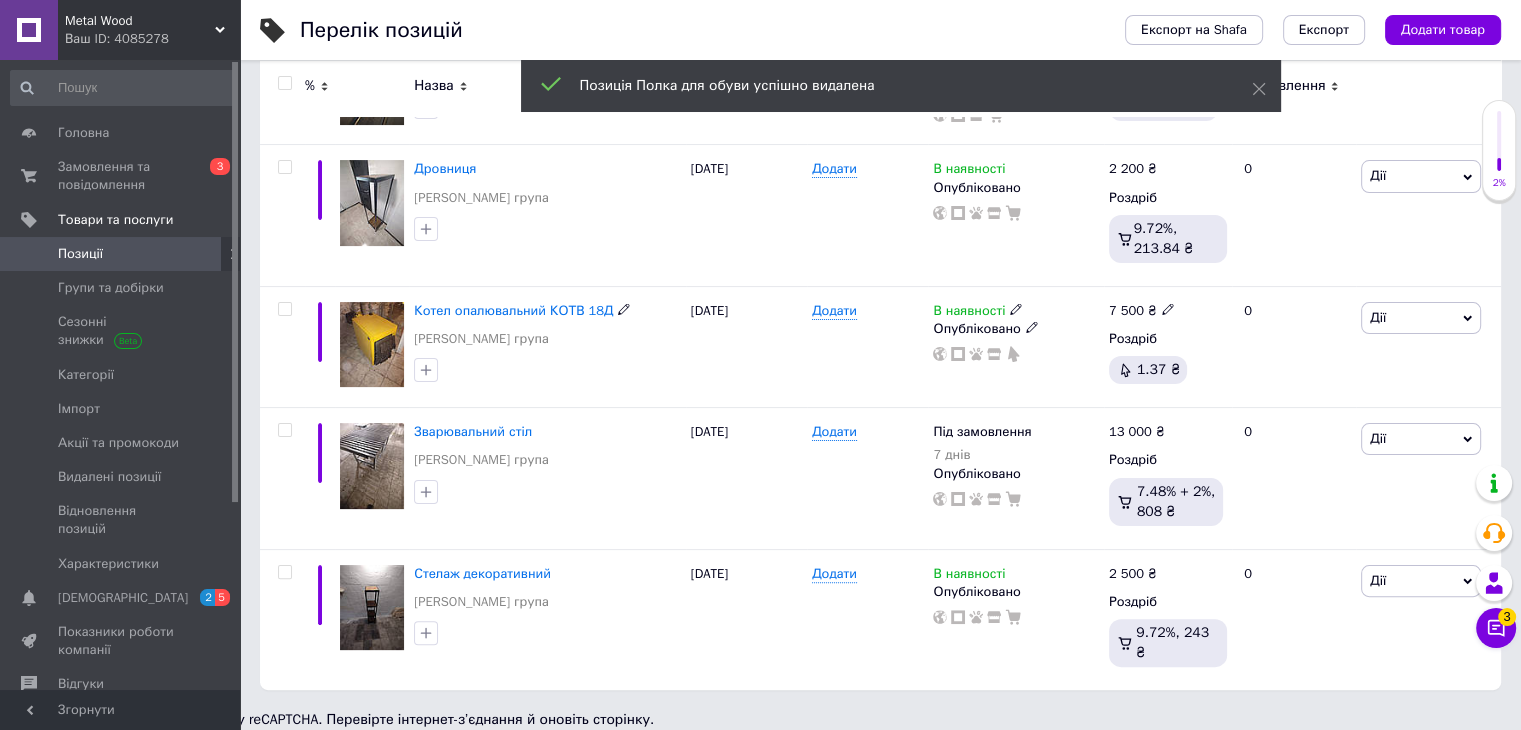 scroll, scrollTop: 357, scrollLeft: 0, axis: vertical 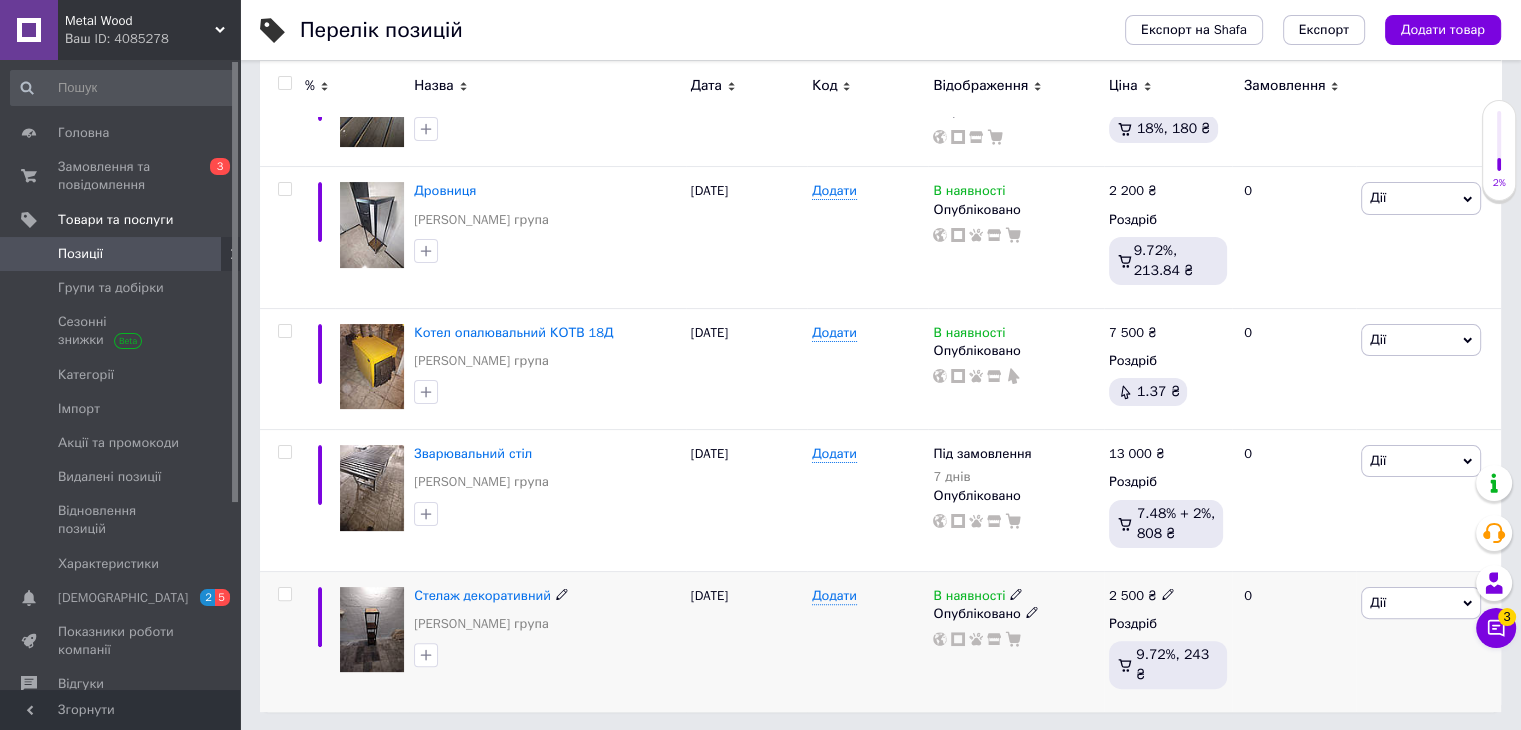 click on "Дії" at bounding box center [1421, 603] 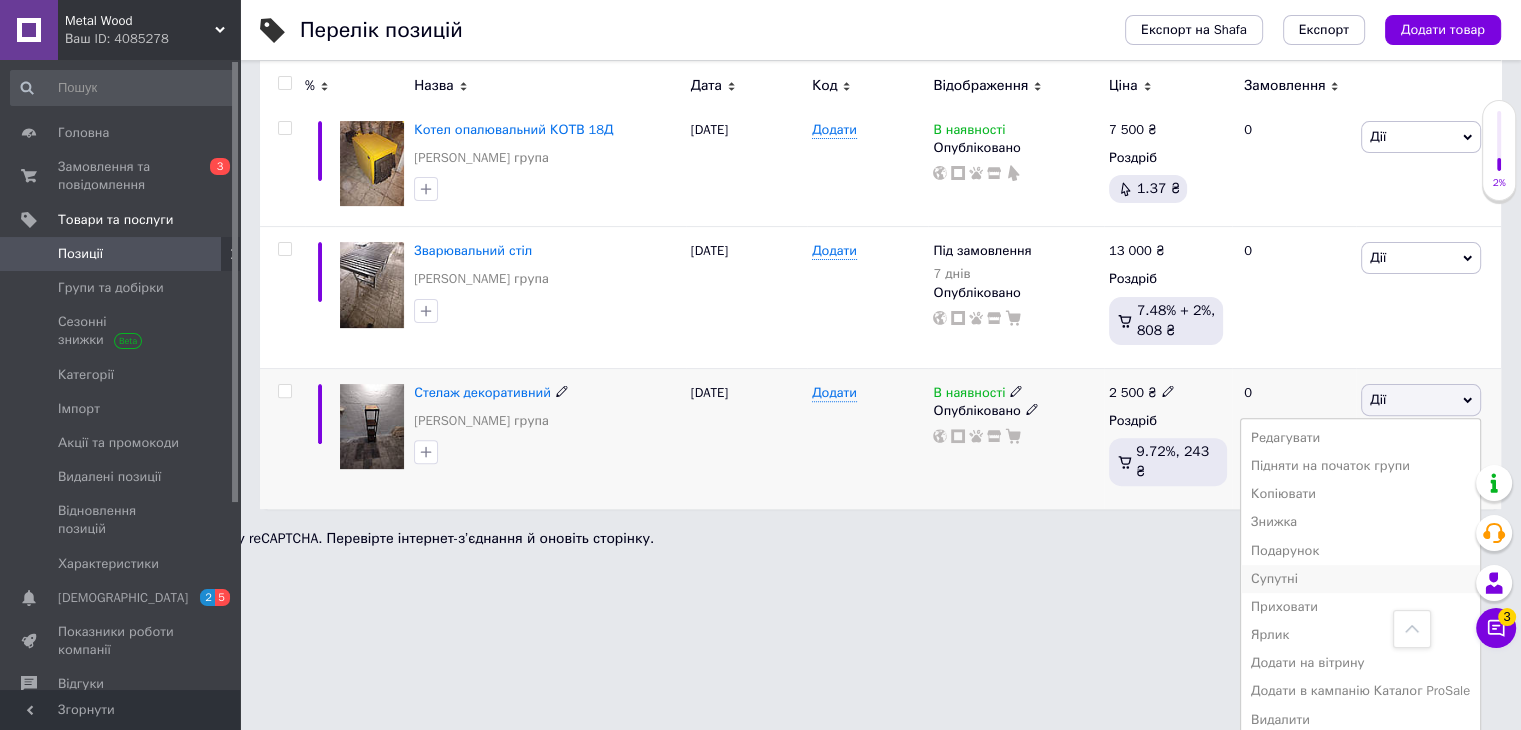 scroll, scrollTop: 568, scrollLeft: 0, axis: vertical 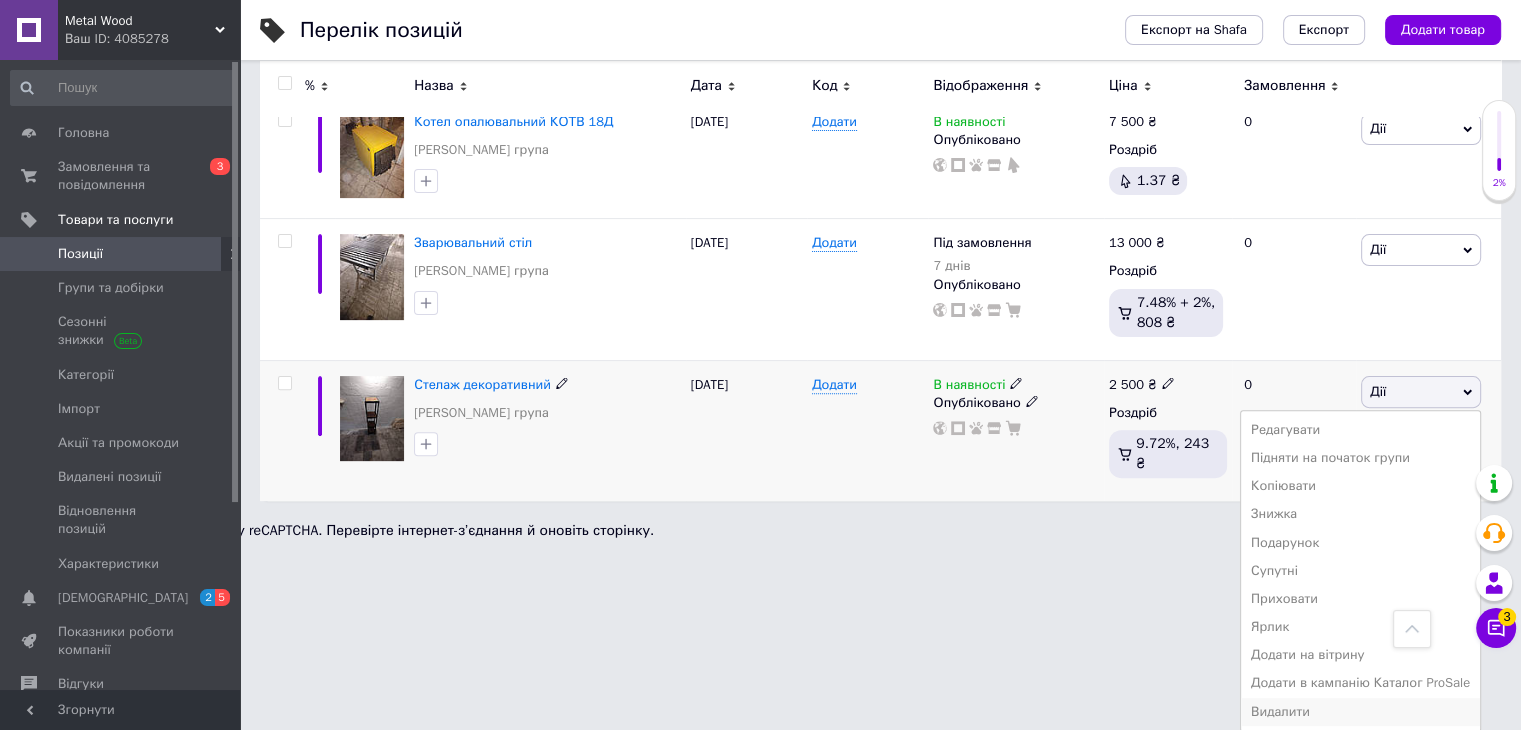click on "Видалити" at bounding box center [1360, 712] 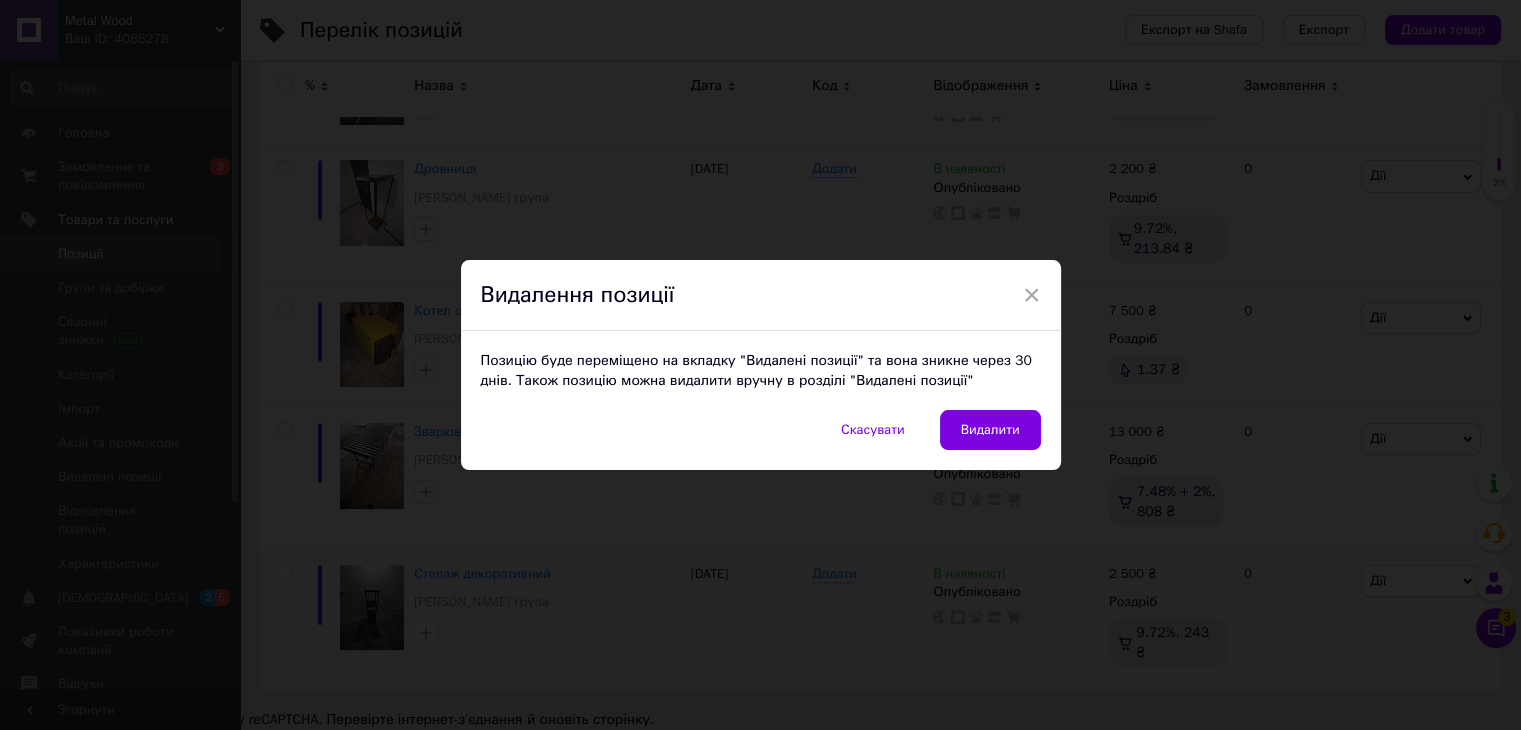 scroll, scrollTop: 357, scrollLeft: 0, axis: vertical 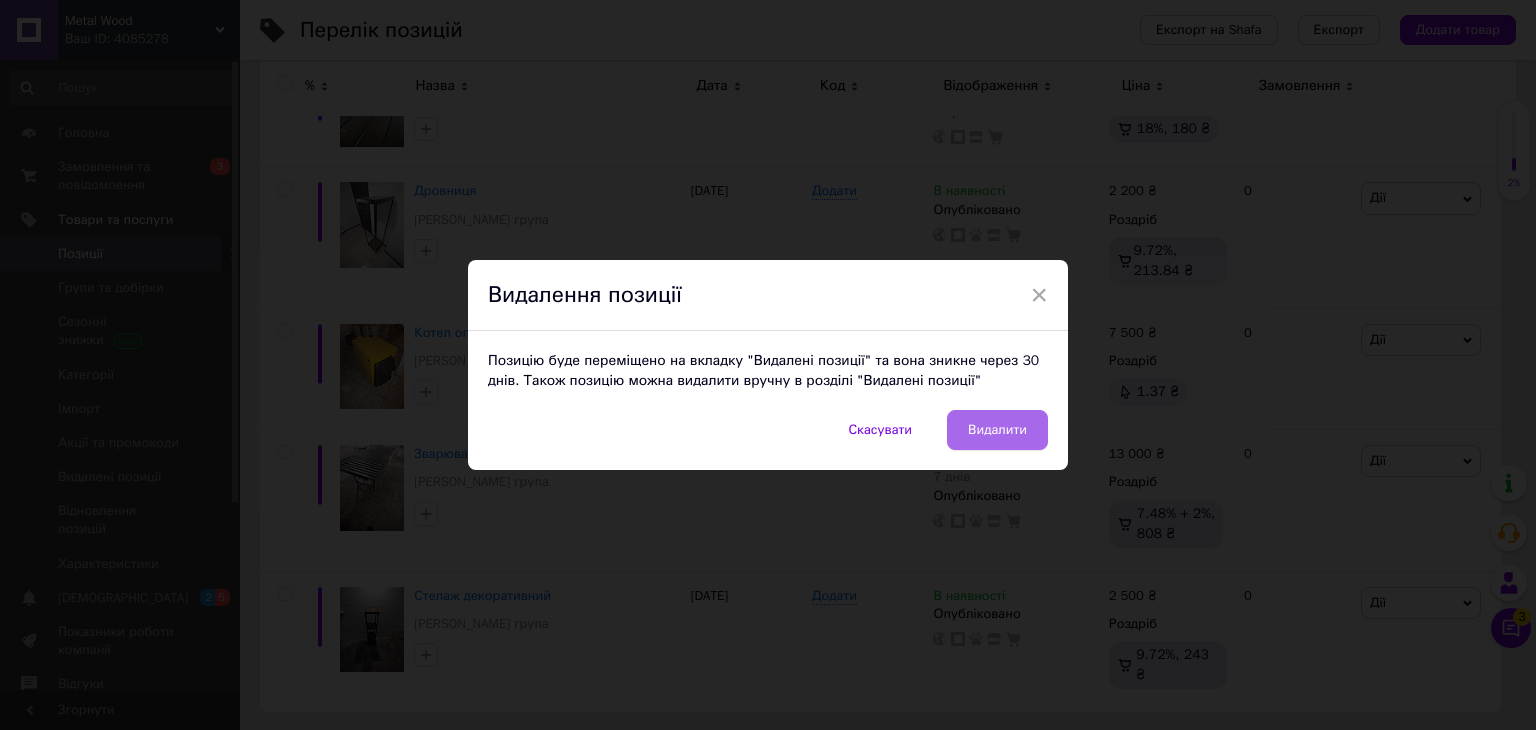 click on "Видалити" at bounding box center (997, 430) 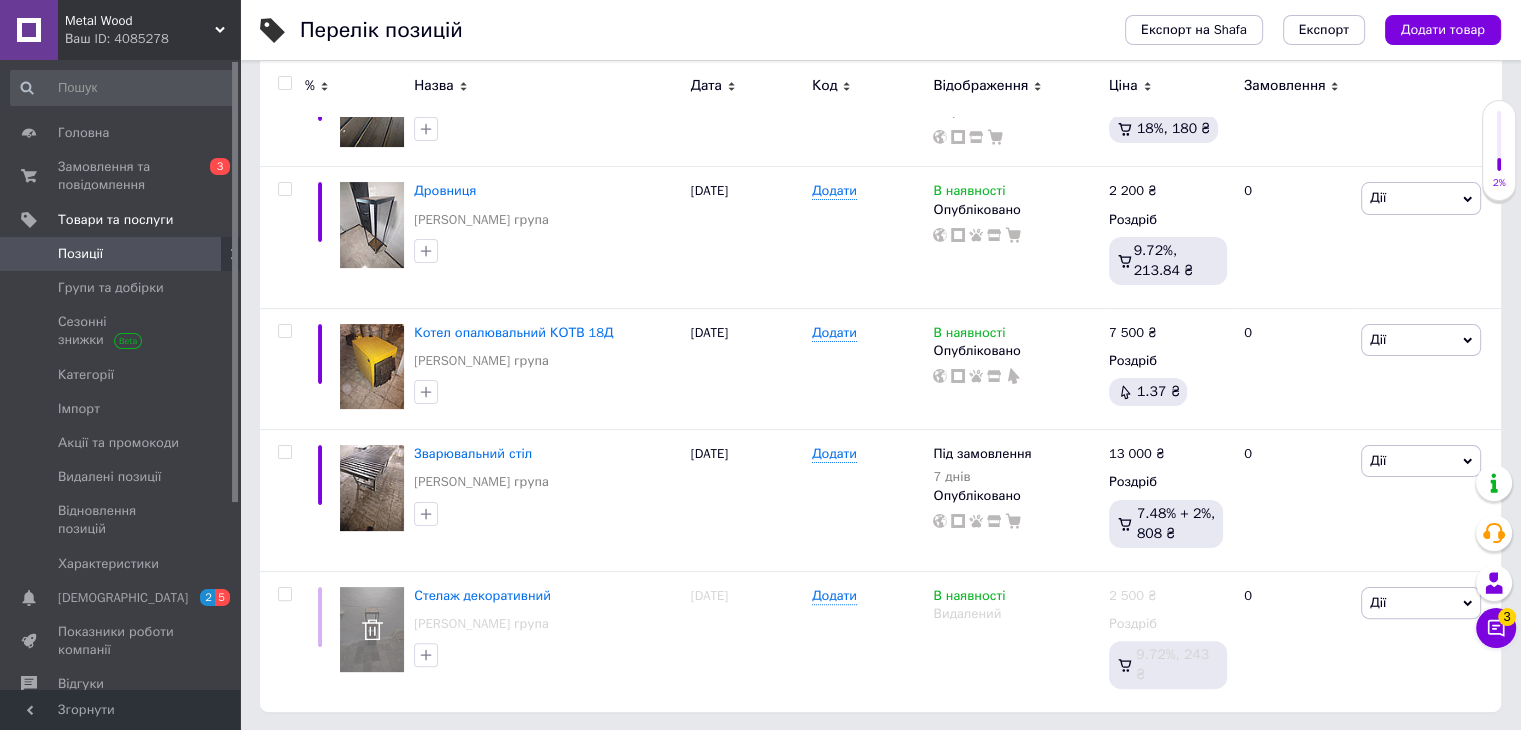 scroll, scrollTop: 356, scrollLeft: 0, axis: vertical 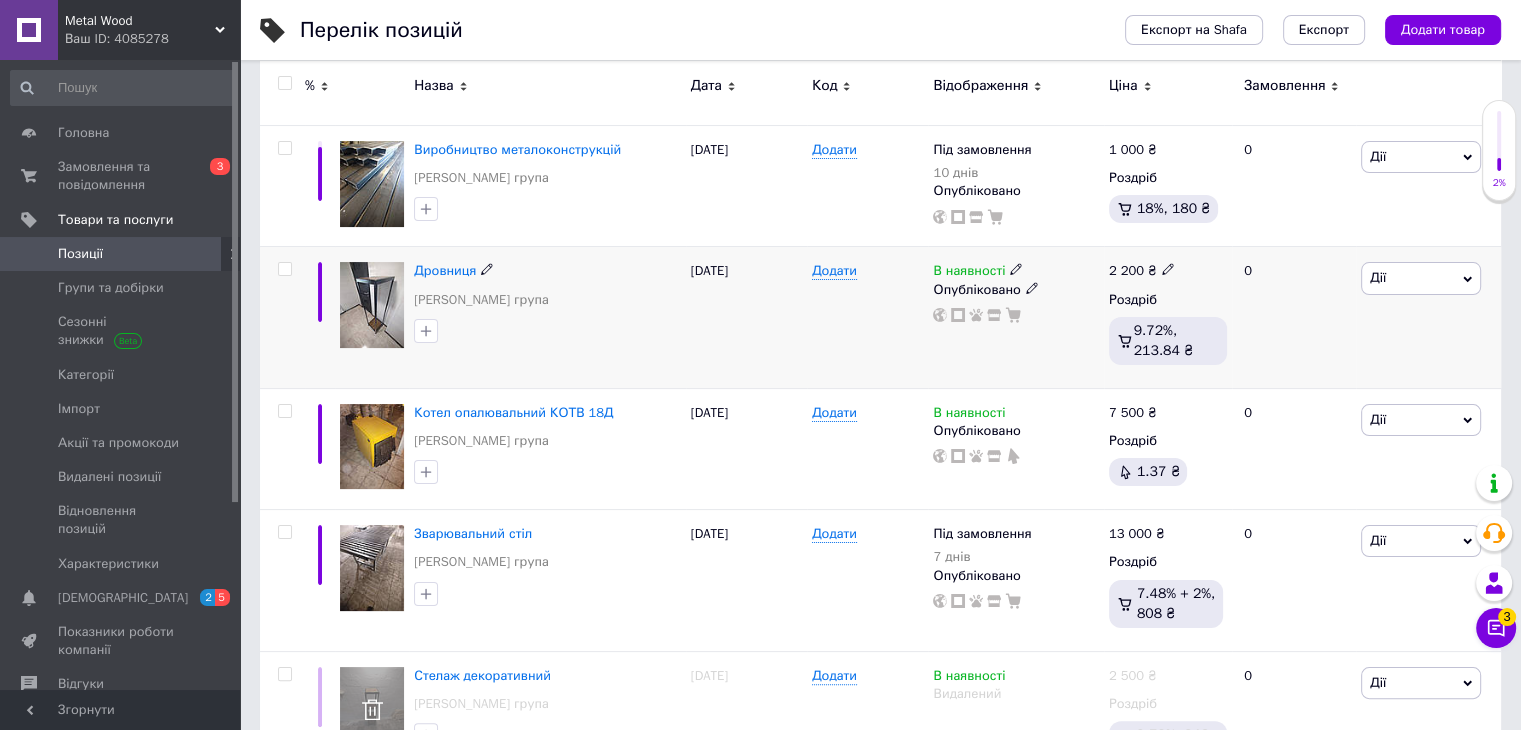 click 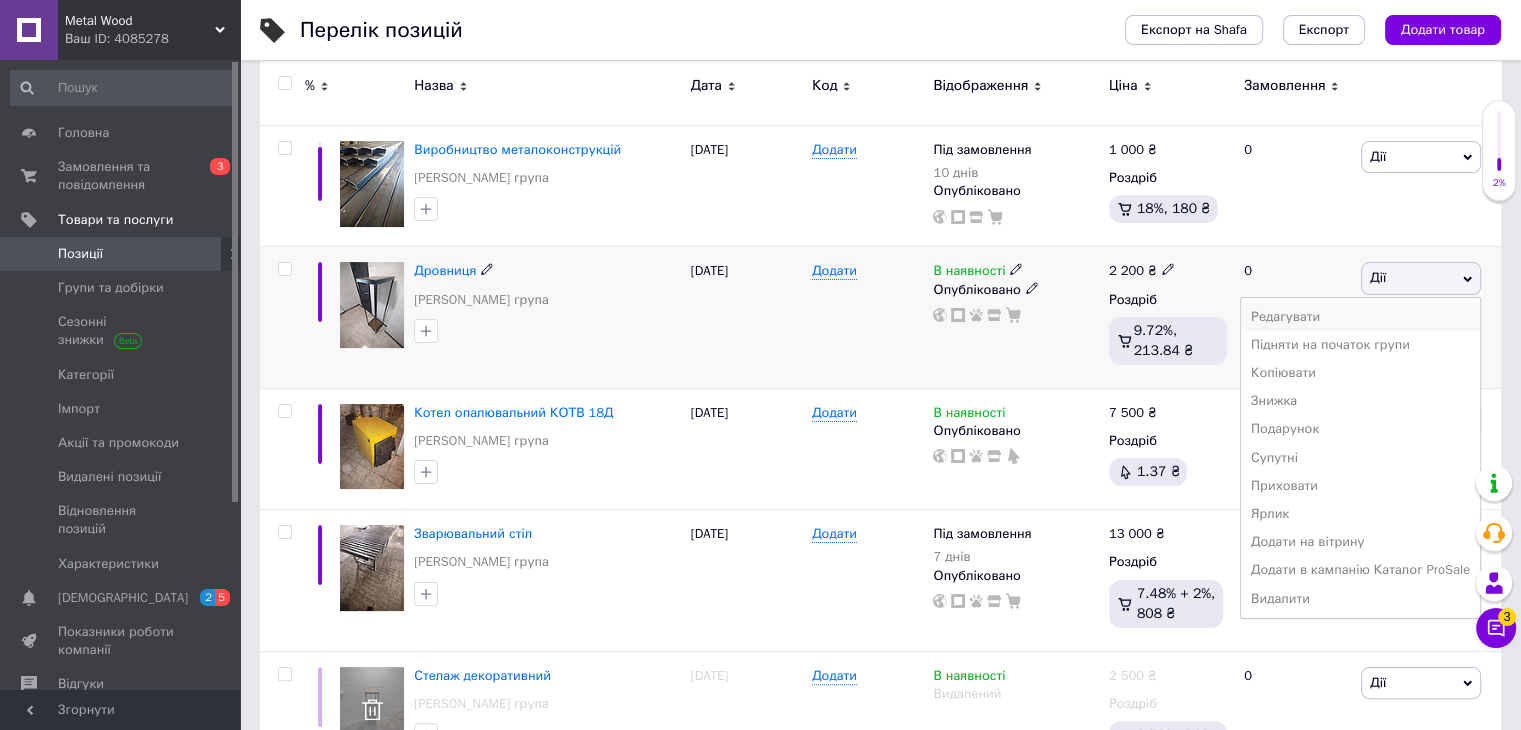 click on "Редагувати" at bounding box center [1360, 317] 